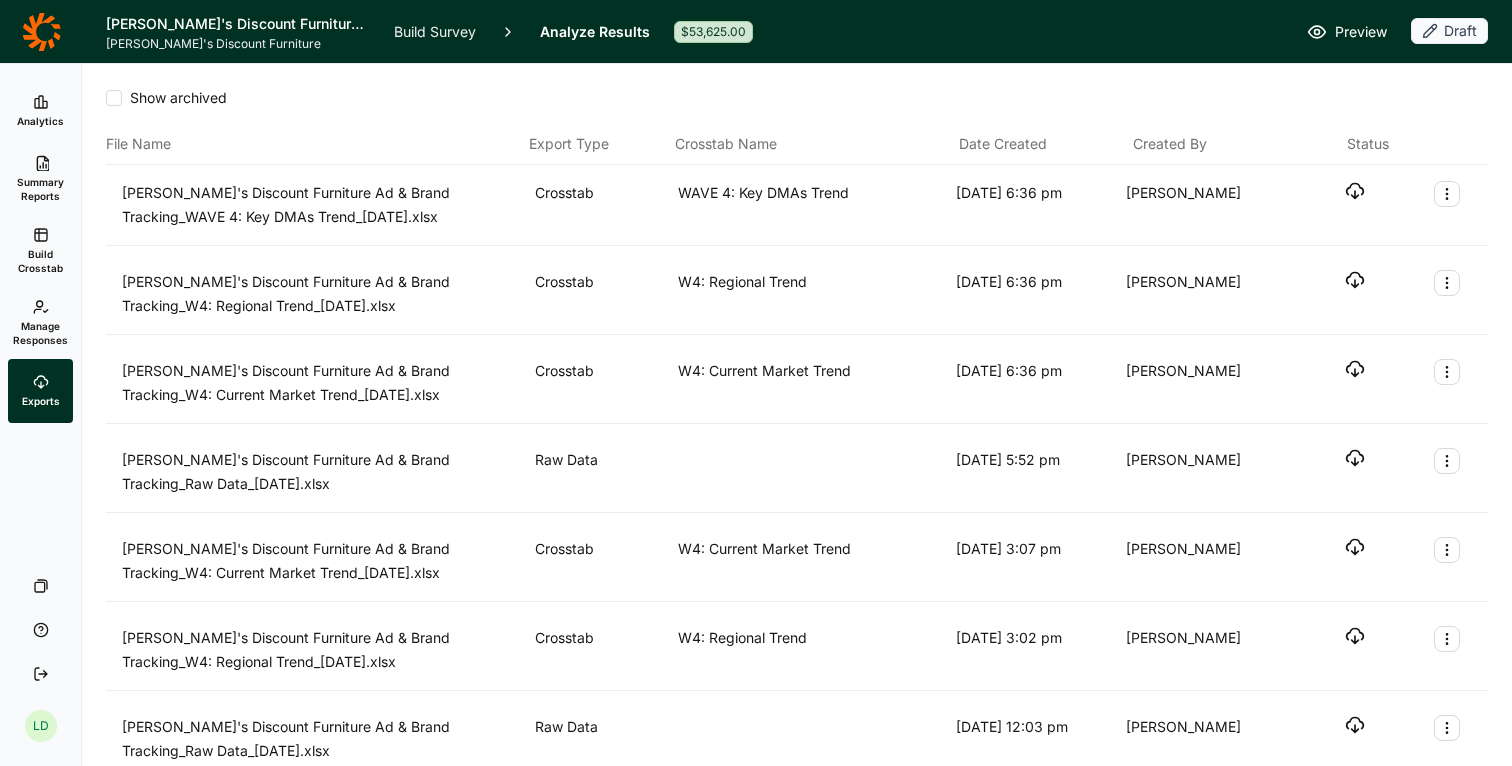 scroll, scrollTop: 0, scrollLeft: 0, axis: both 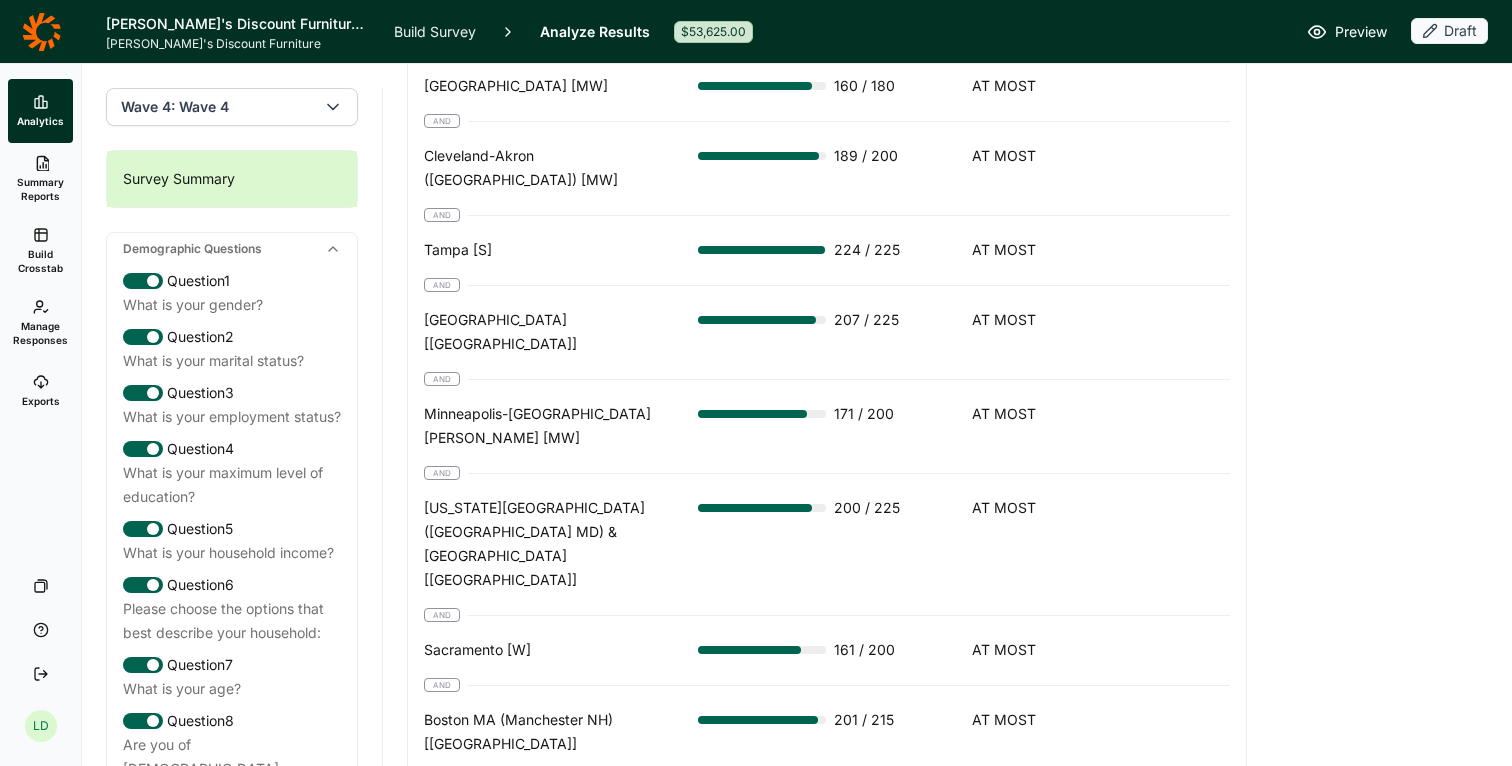 click on "DMA Quotas Segment(s) Respondents Miami (S) 222 / 225 AT MOST and Irrelevant DMAs [NE] --- AT MOST and Irrelevant DMAs [MA] --- AT MOST and Irrelevant DMAs [MW] --- AT MOST and Irrelevant DMAs [W] --- AT MOST and Irrelevant DMAs [S] --- AT MOST and Secondary DMAs [MA] 226 / 300 AT MOST and Secondary DMAs [NE] 103 / 115 AT MOST and Secondary DMAs [MW] 340 / 360 AT MOST and Secondary DMAs [W] 115 / 125 AT MOST and Los Angeles [W] *OVERSAMPLE* 221 / 235 AT MOST and New York [NE] *OVERSAMPLE* 225 / 240 AT MOST and Chicago [MW] *OVERSAMPLE* 237 / 240 AT MOST and Detroit [MW] *OVERSAMPLE* 196 / 240 AT MOST and Milwaukee [MW] 133 / 175 AT MOST and Cincinnati [MW] 144 / 175 AT MOST and Kansas City [MW] 166 / 180 AT MOST and Indianapolis [MW] 160 / 180 AT MOST and Cleveland-Akron (Canton) [MW] 189 / 200 AT MOST and Tampa [S] 224 / 225 AT MOST and Philadelphia [MA] 207 / 225 AT MOST and Minneapolis-St. Paul [MW] 171 / 200 AT MOST and Washington DC (Hagerstown MD) & Baltimore [MA] 200 / 225 AT MOST and Sacramento [W]" at bounding box center (827, 54) 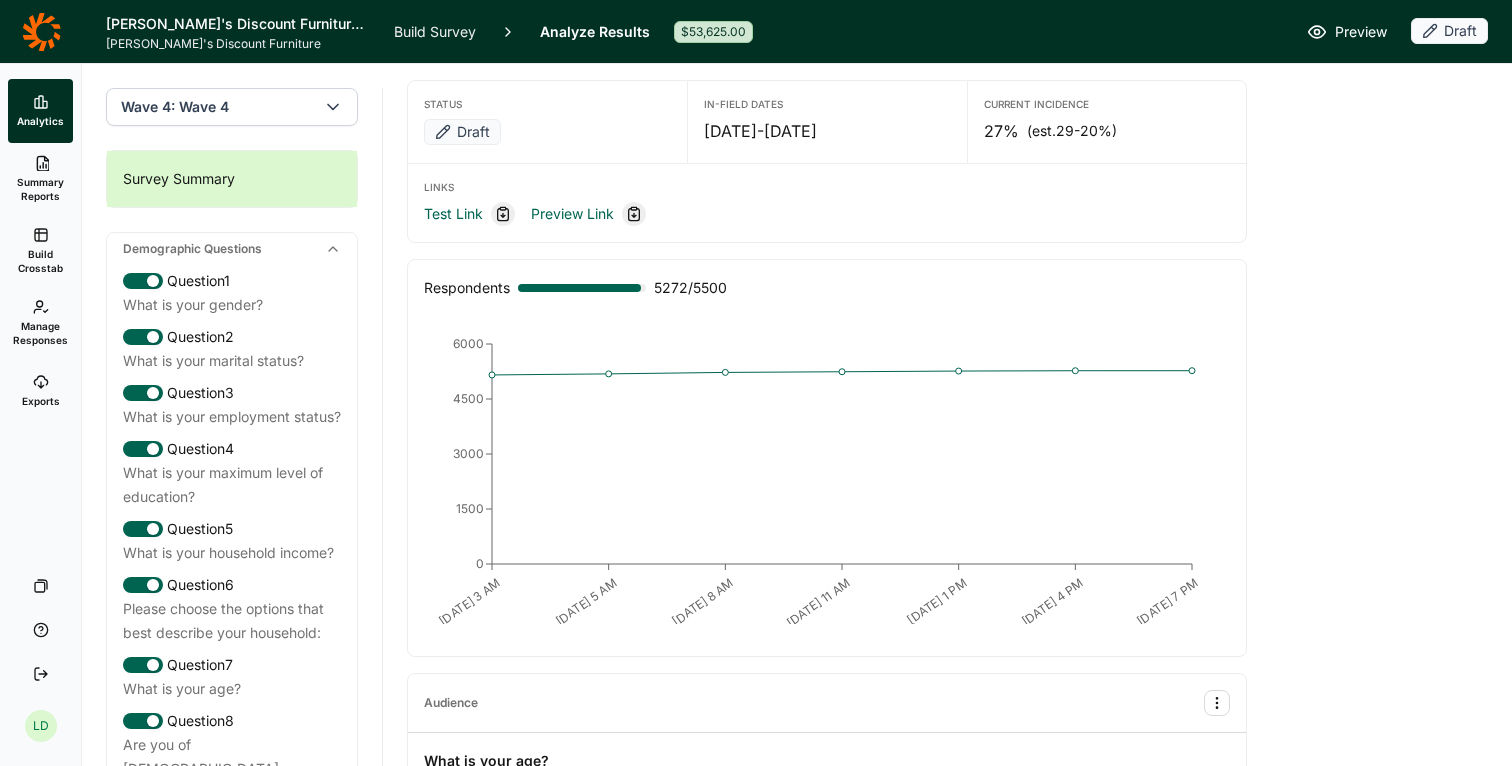 scroll, scrollTop: 0, scrollLeft: 0, axis: both 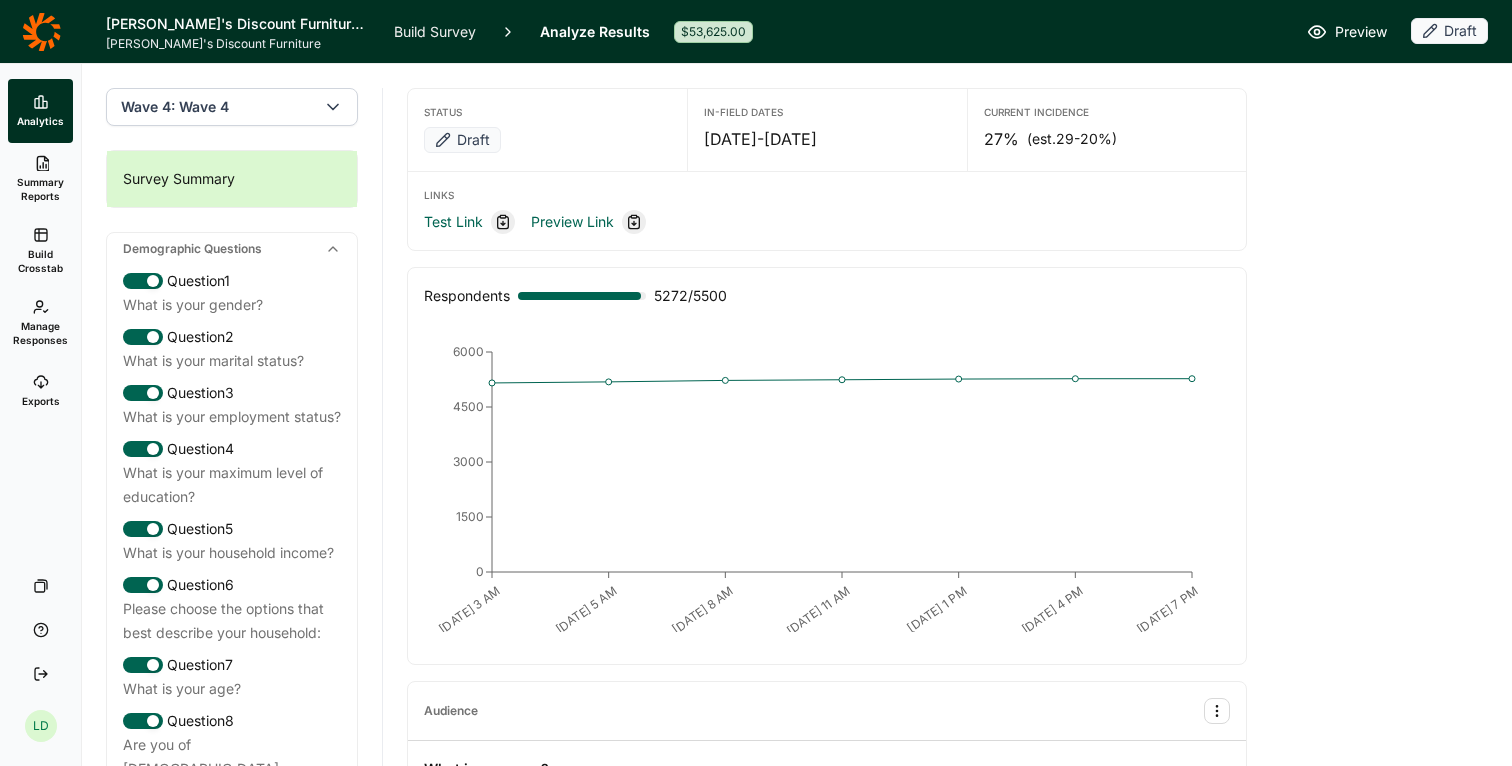 click on "Wave 4: Wave 4" at bounding box center [175, 107] 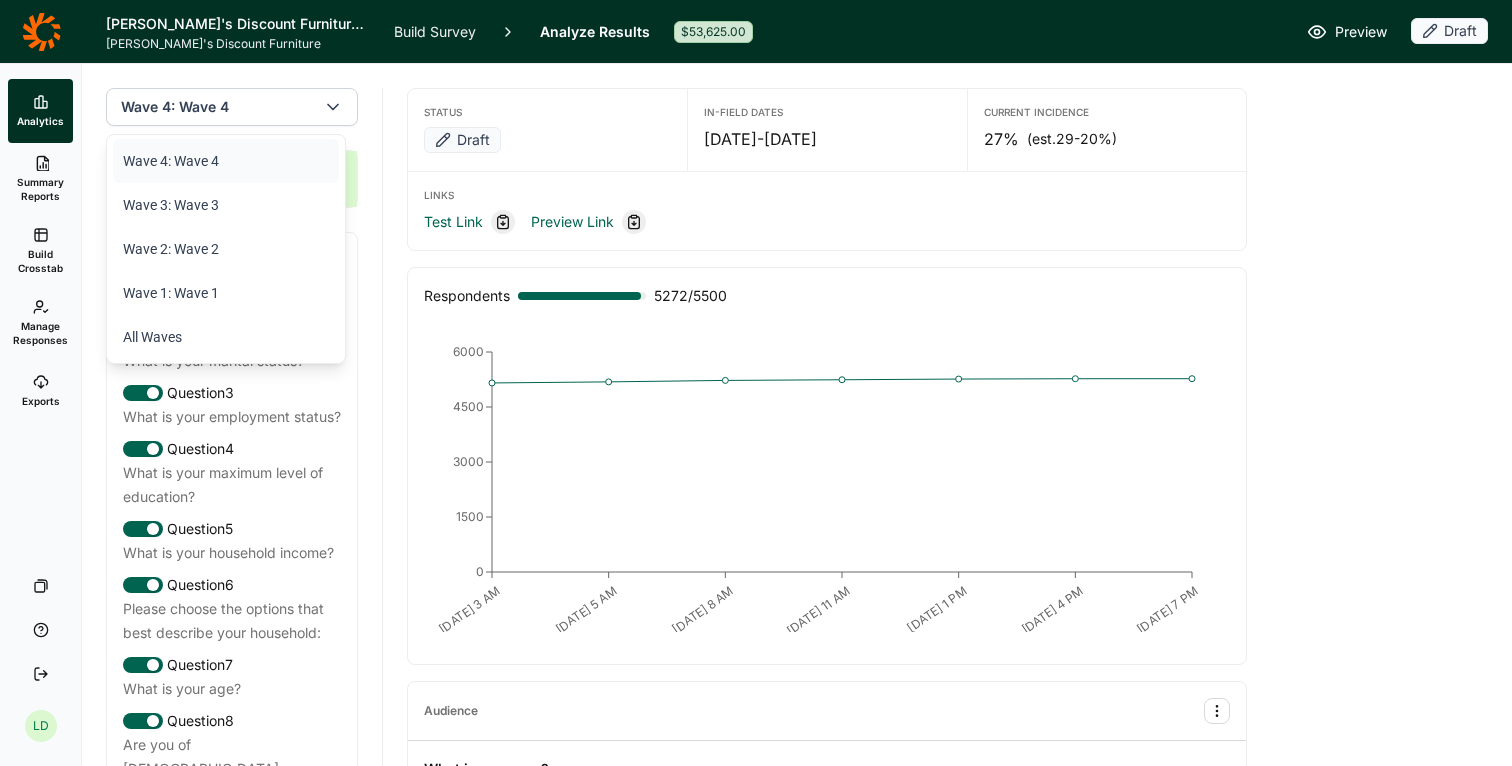 click on "Wave 4: Wave 4" at bounding box center (175, 107) 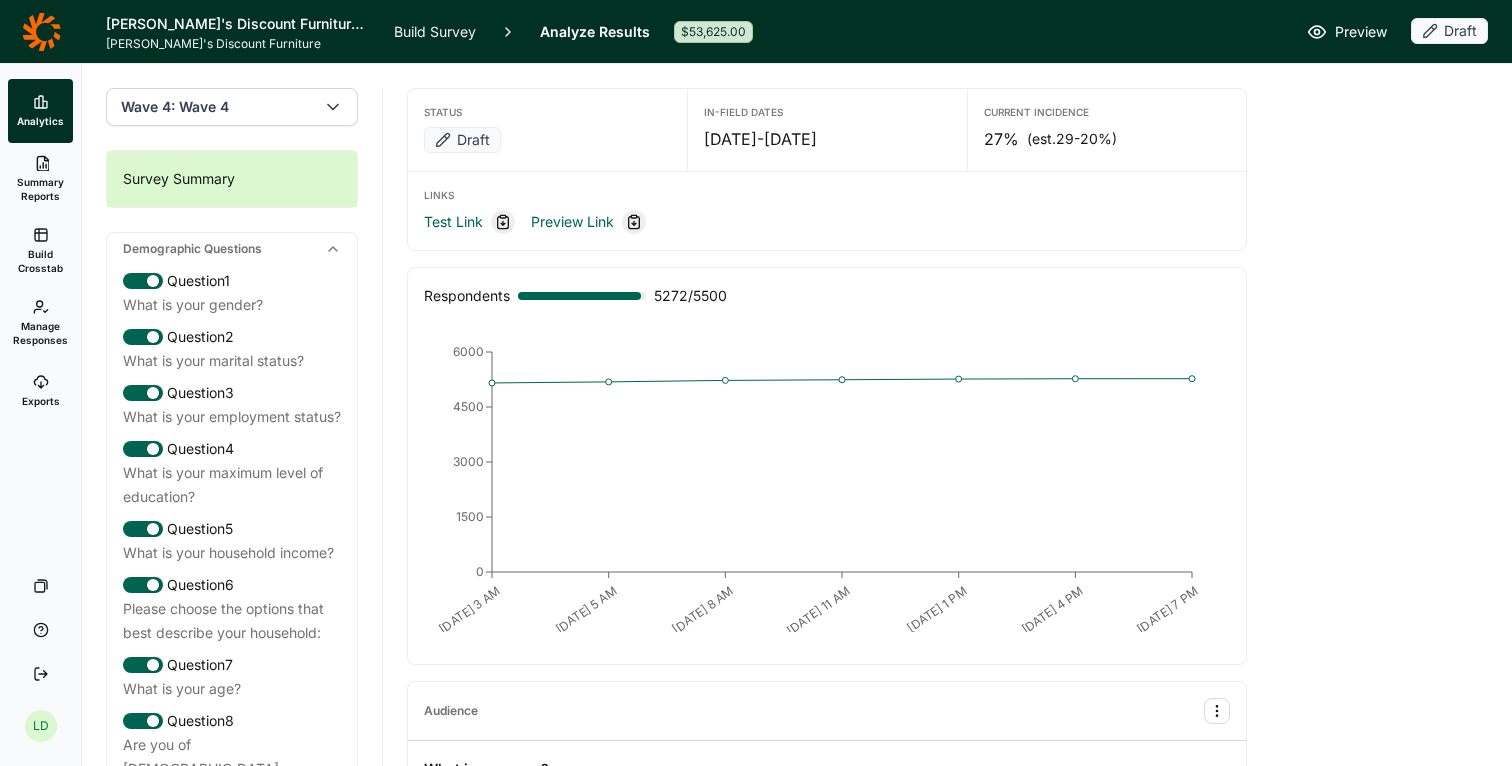 click on "Build Survey" at bounding box center (435, 31) 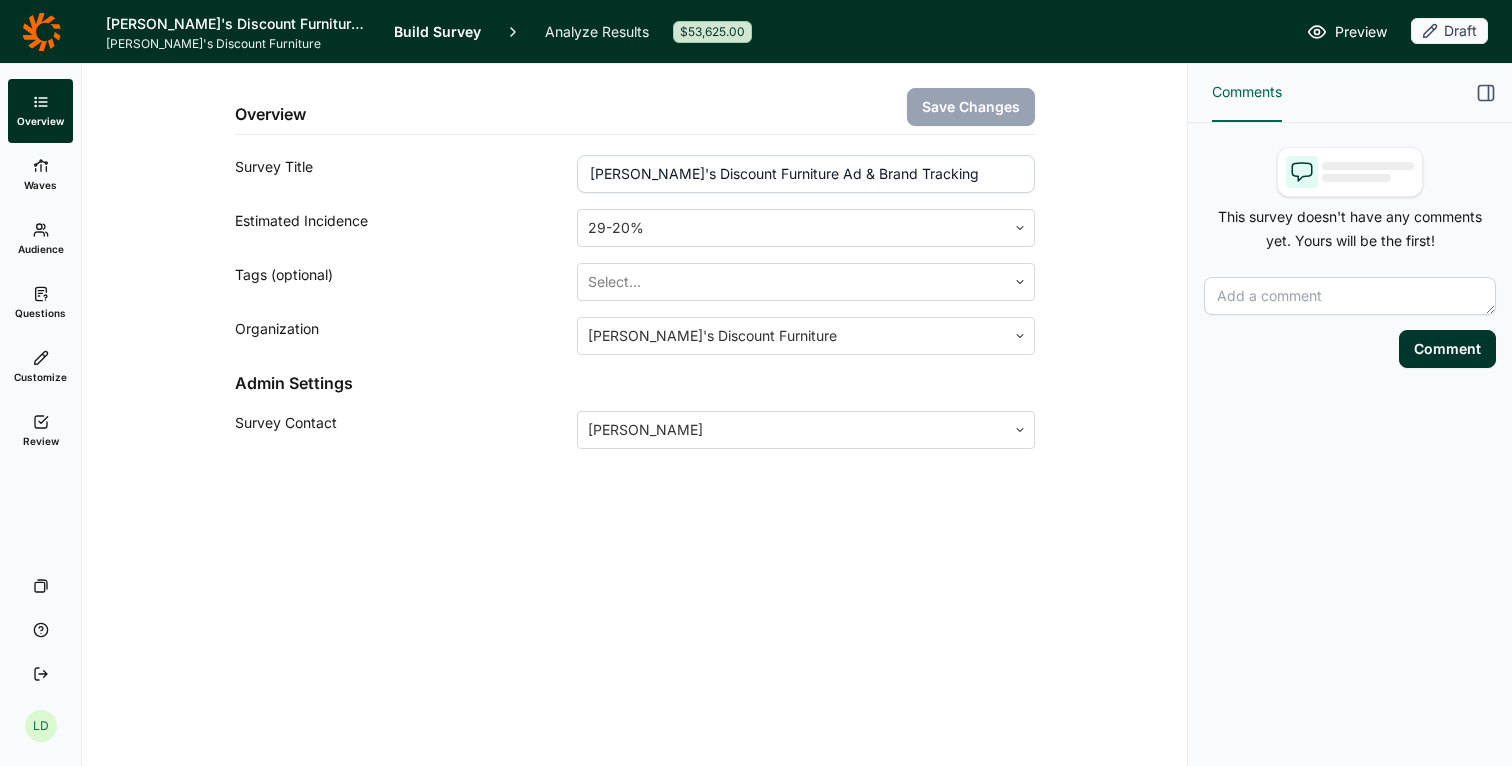 click on "Waves" at bounding box center [40, 175] 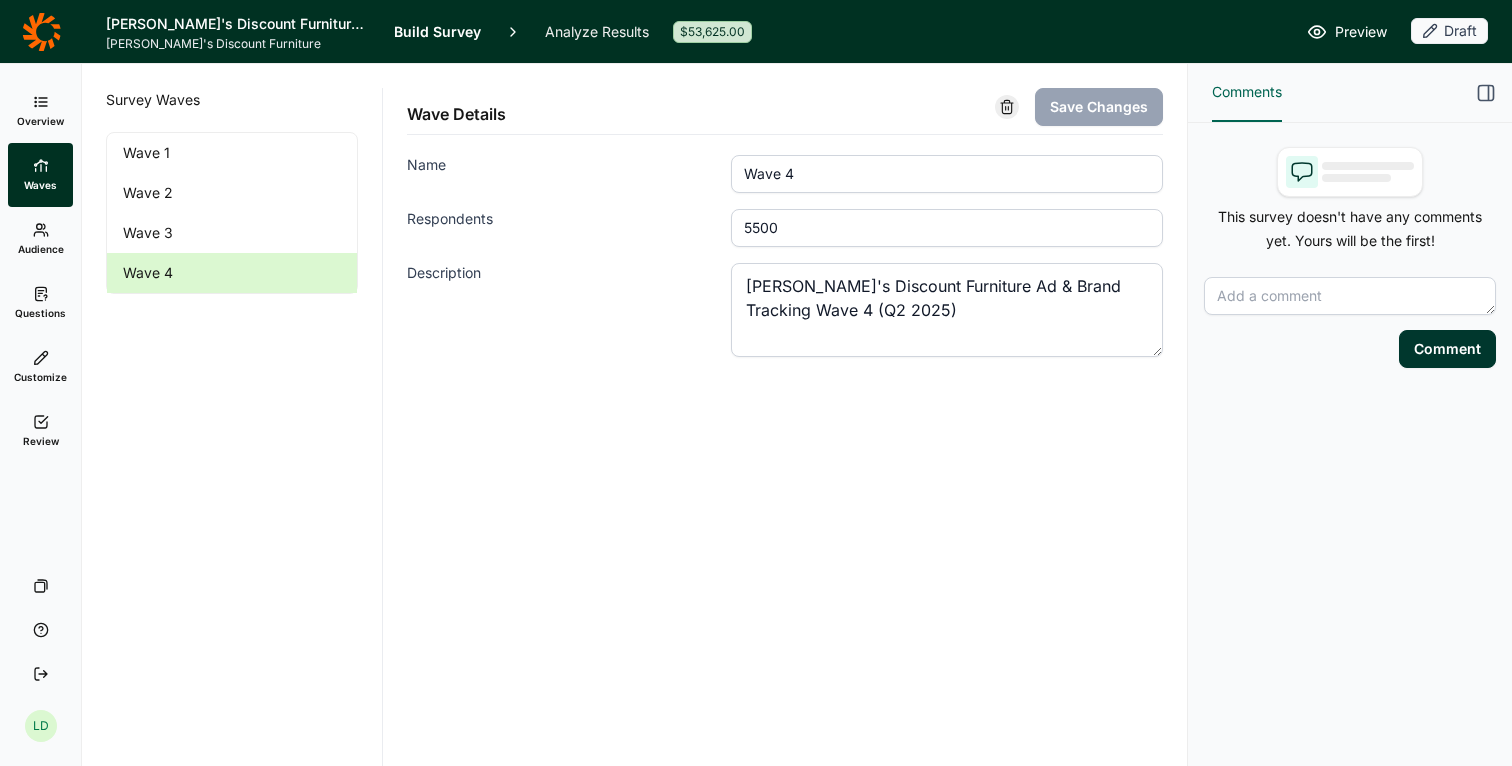 click on "Audience" at bounding box center (41, 249) 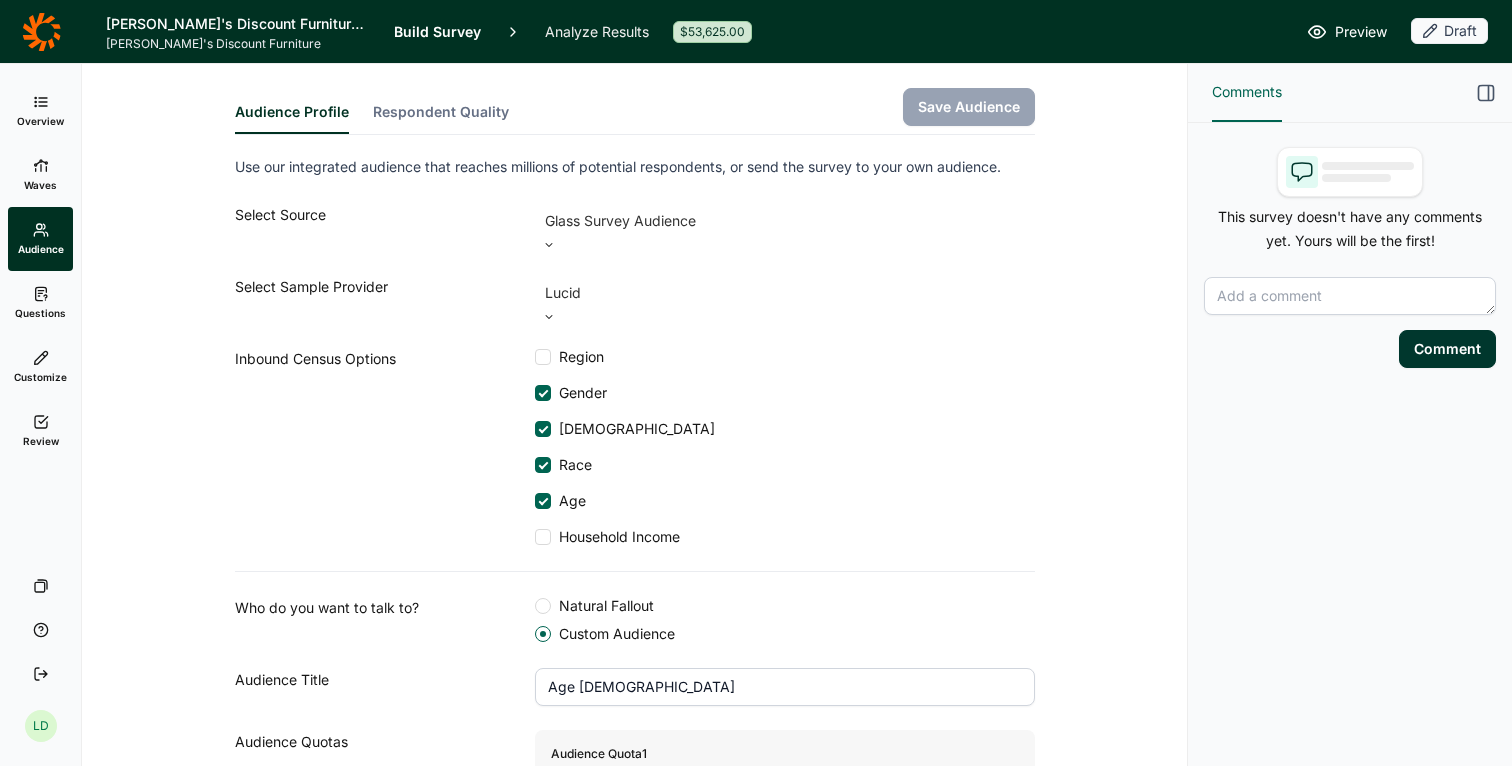 click 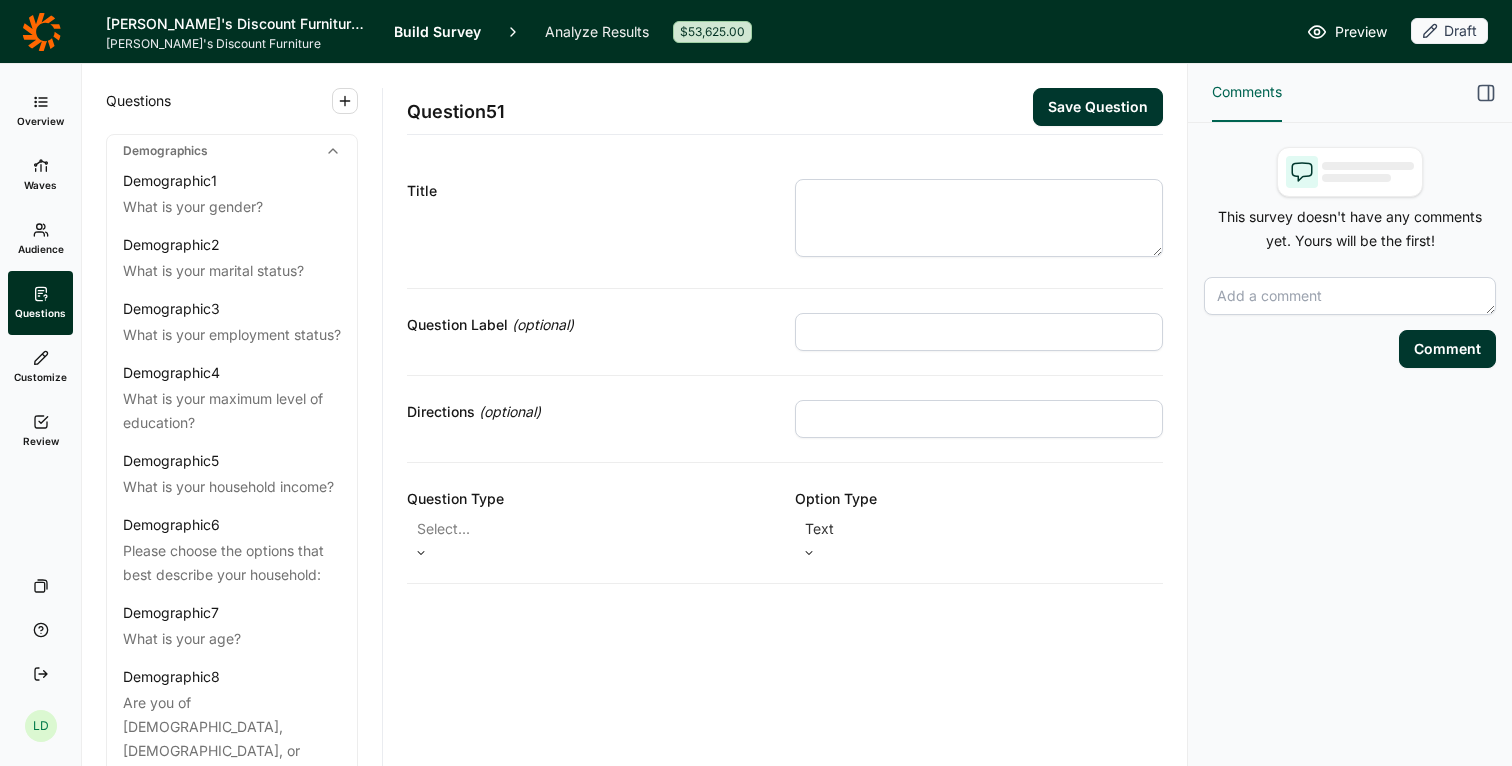click 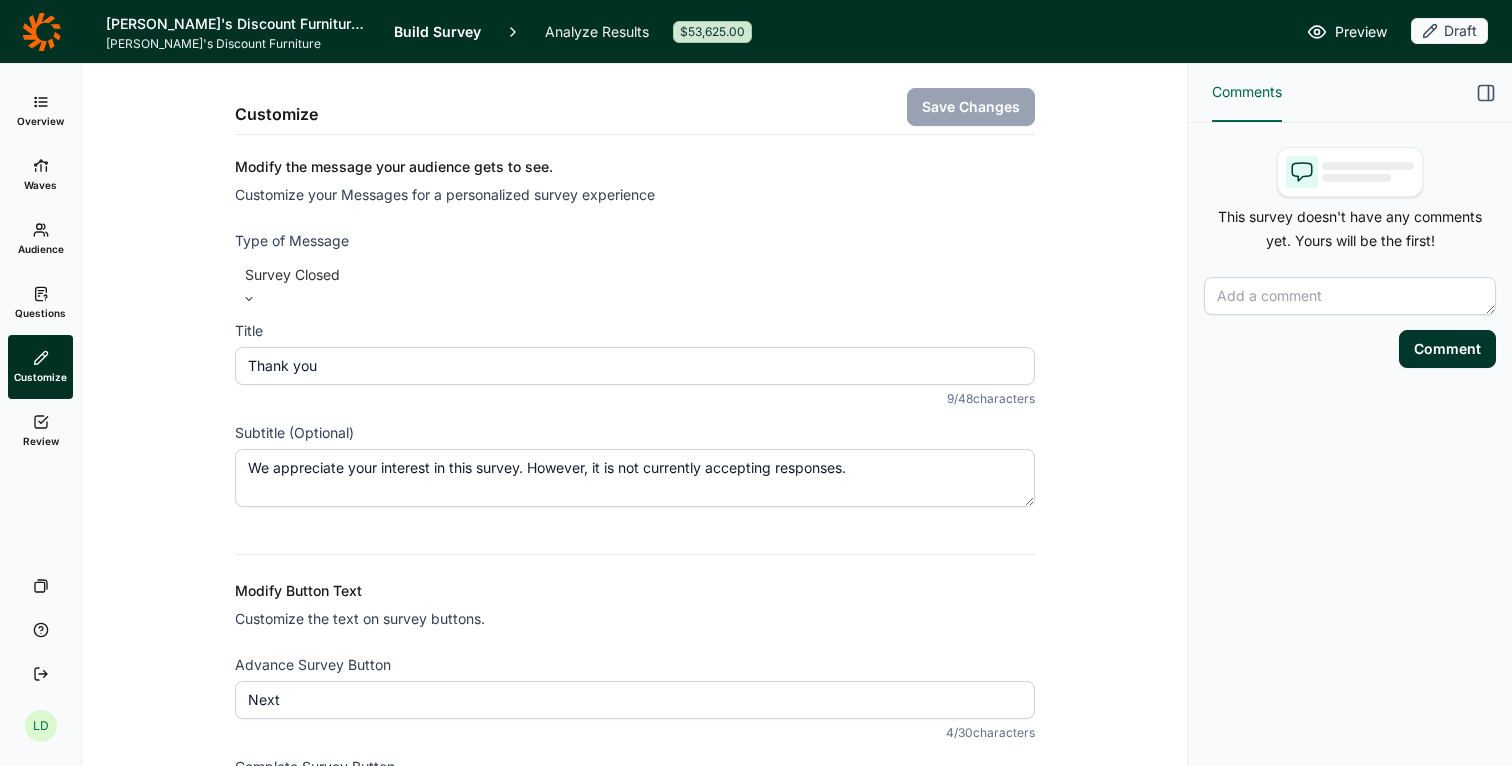 click 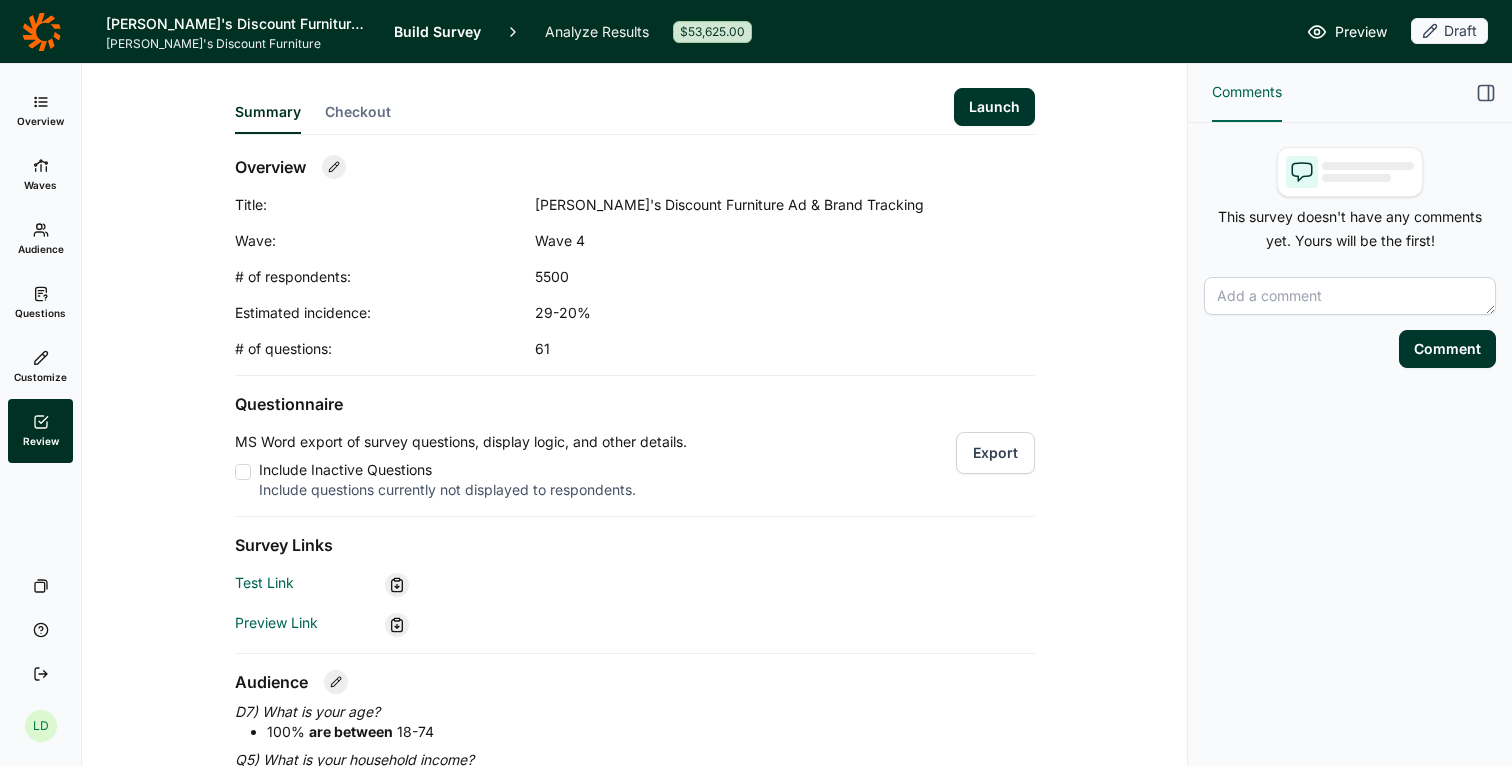 click on "Launch" at bounding box center (994, 107) 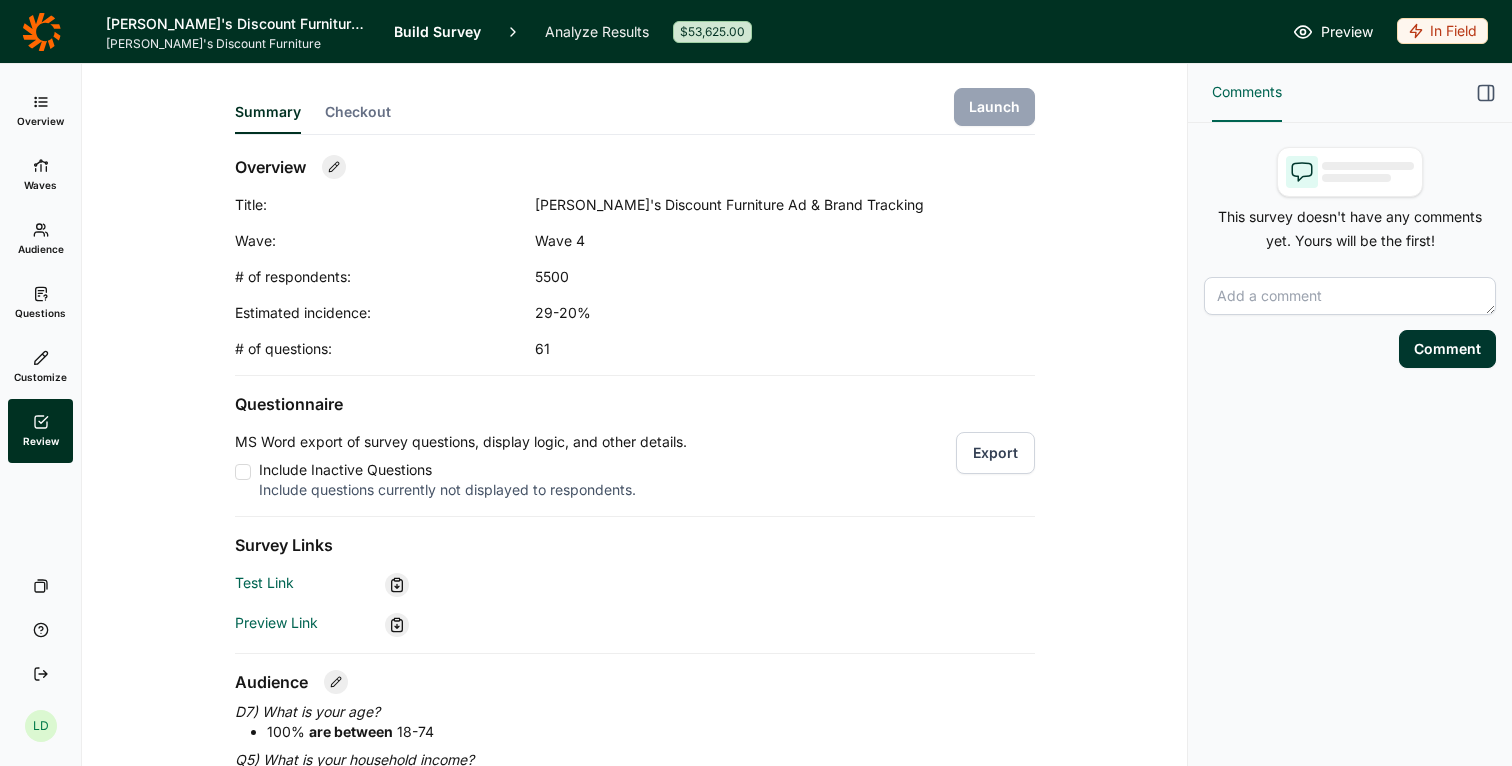 click on "Overview" at bounding box center [40, 111] 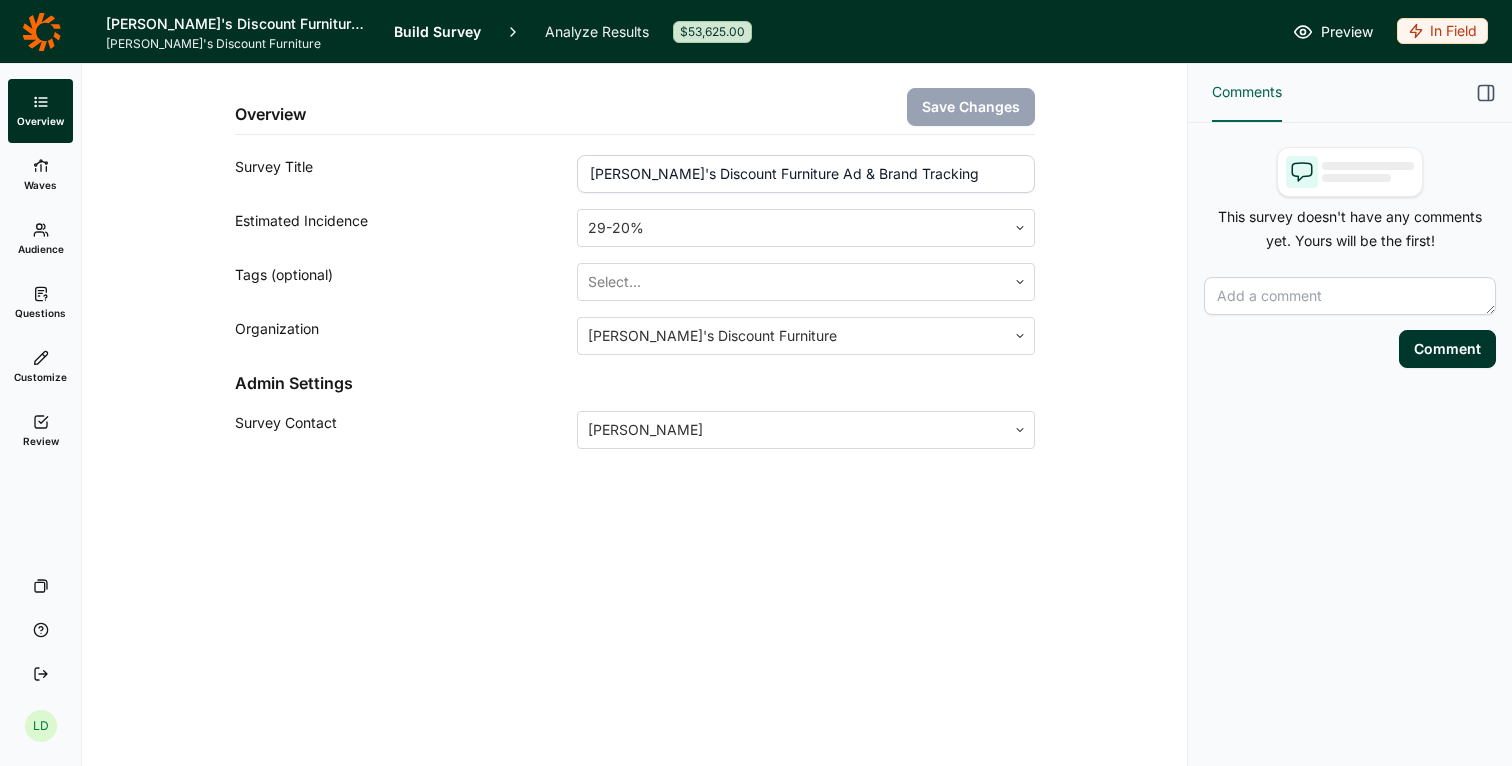 click on "Analyze Results" at bounding box center (597, 31) 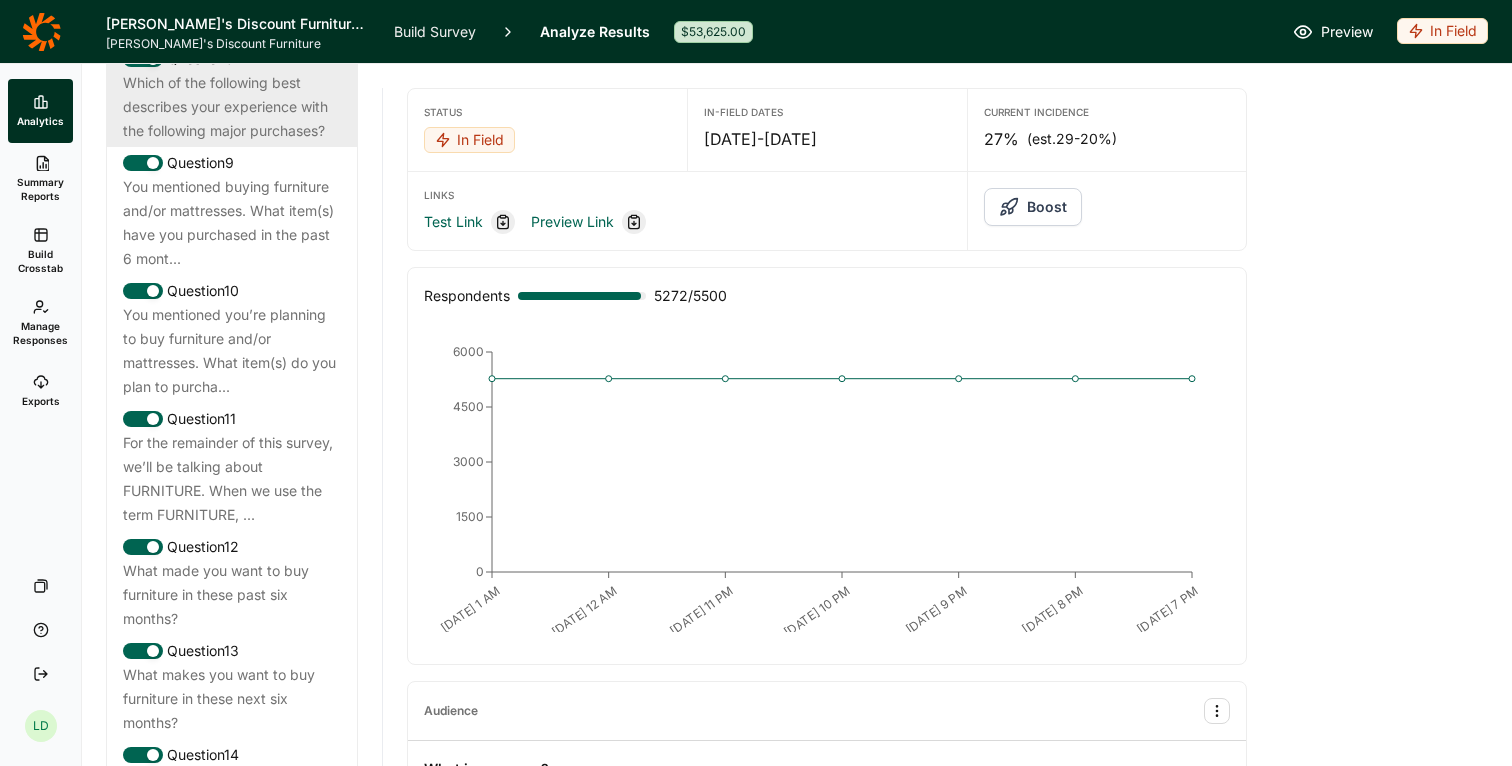 scroll, scrollTop: 2002, scrollLeft: 0, axis: vertical 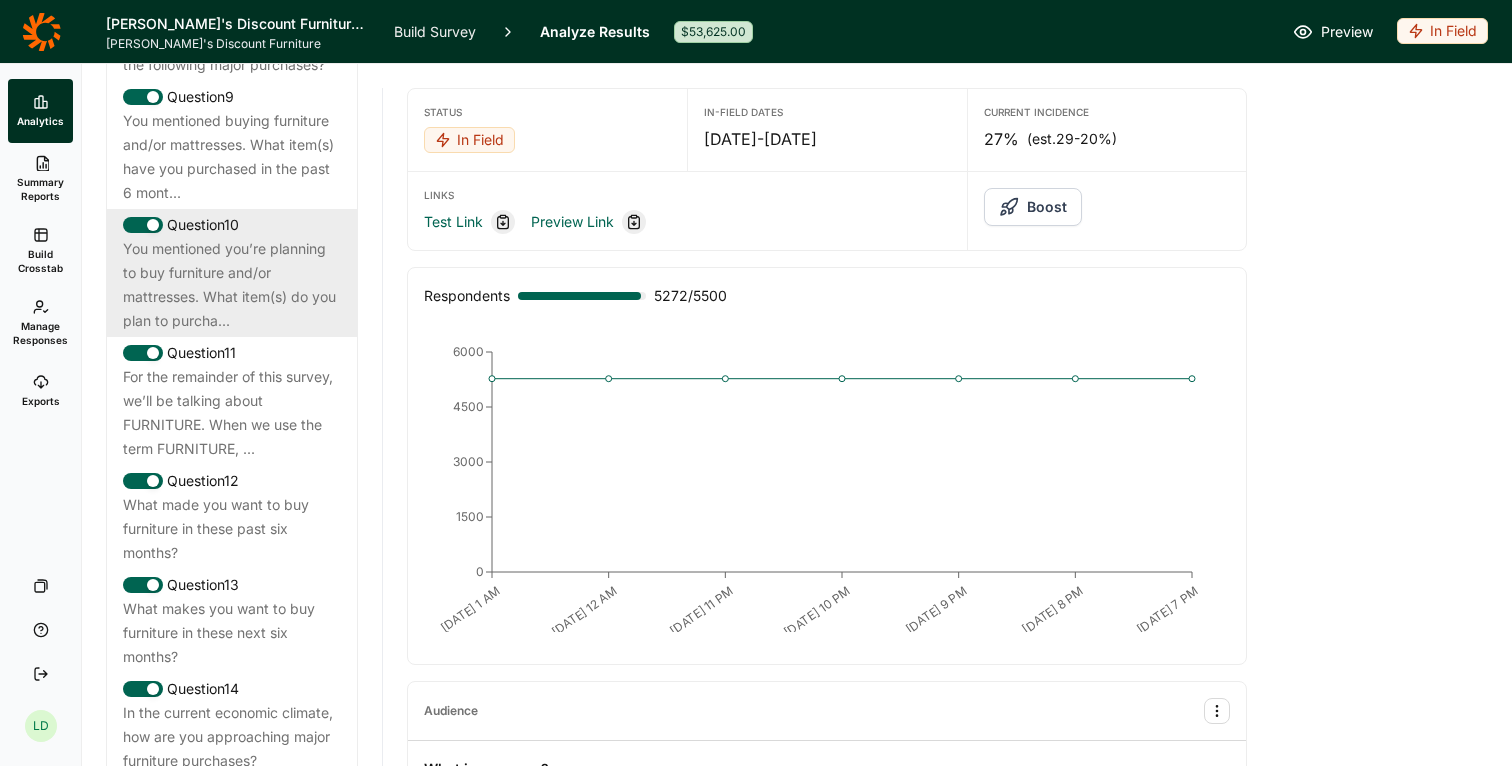 click on "You mentioned you’re planning to buy furniture and/or mattresses. What item(s) do you plan to purcha..." at bounding box center (232, 285) 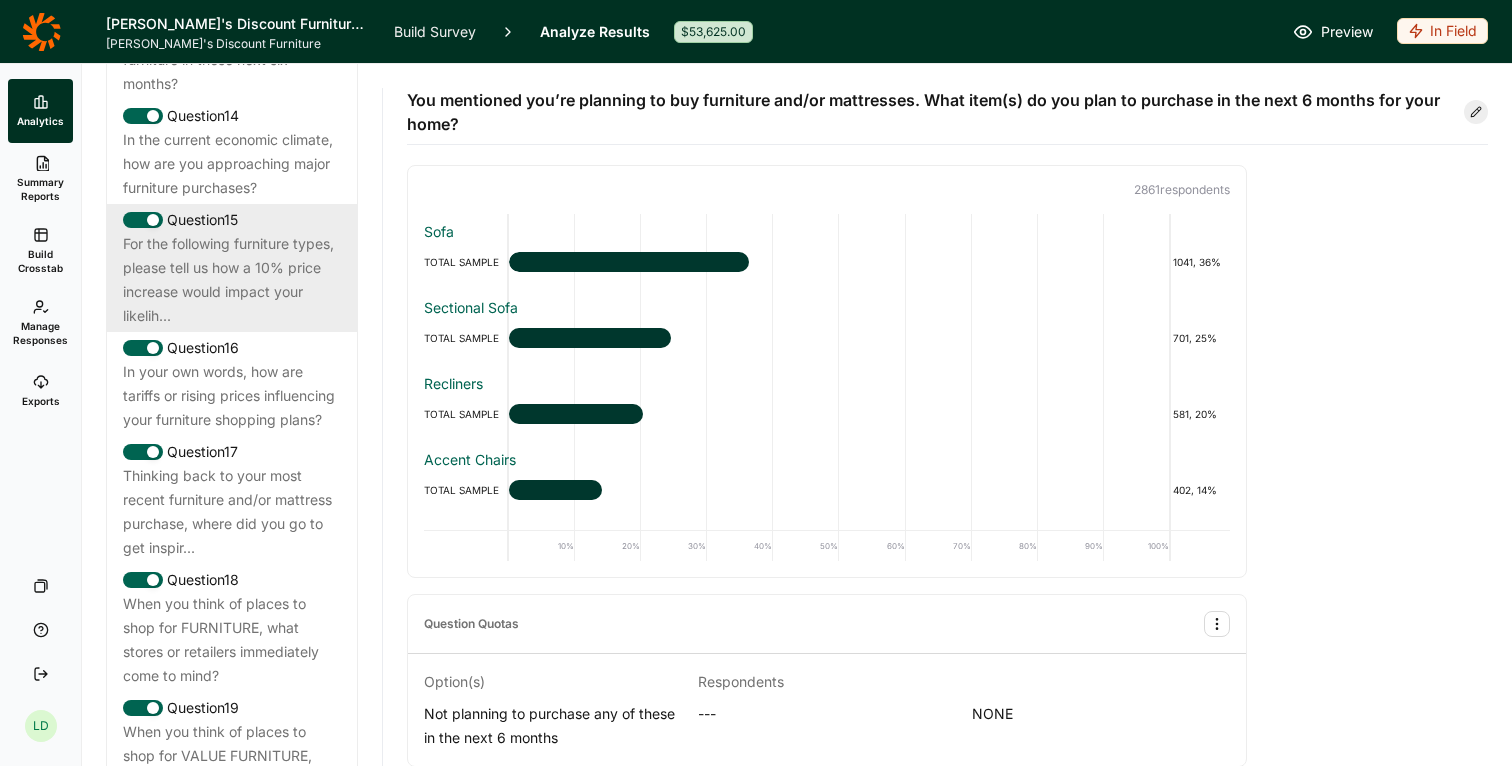scroll, scrollTop: 2651, scrollLeft: 0, axis: vertical 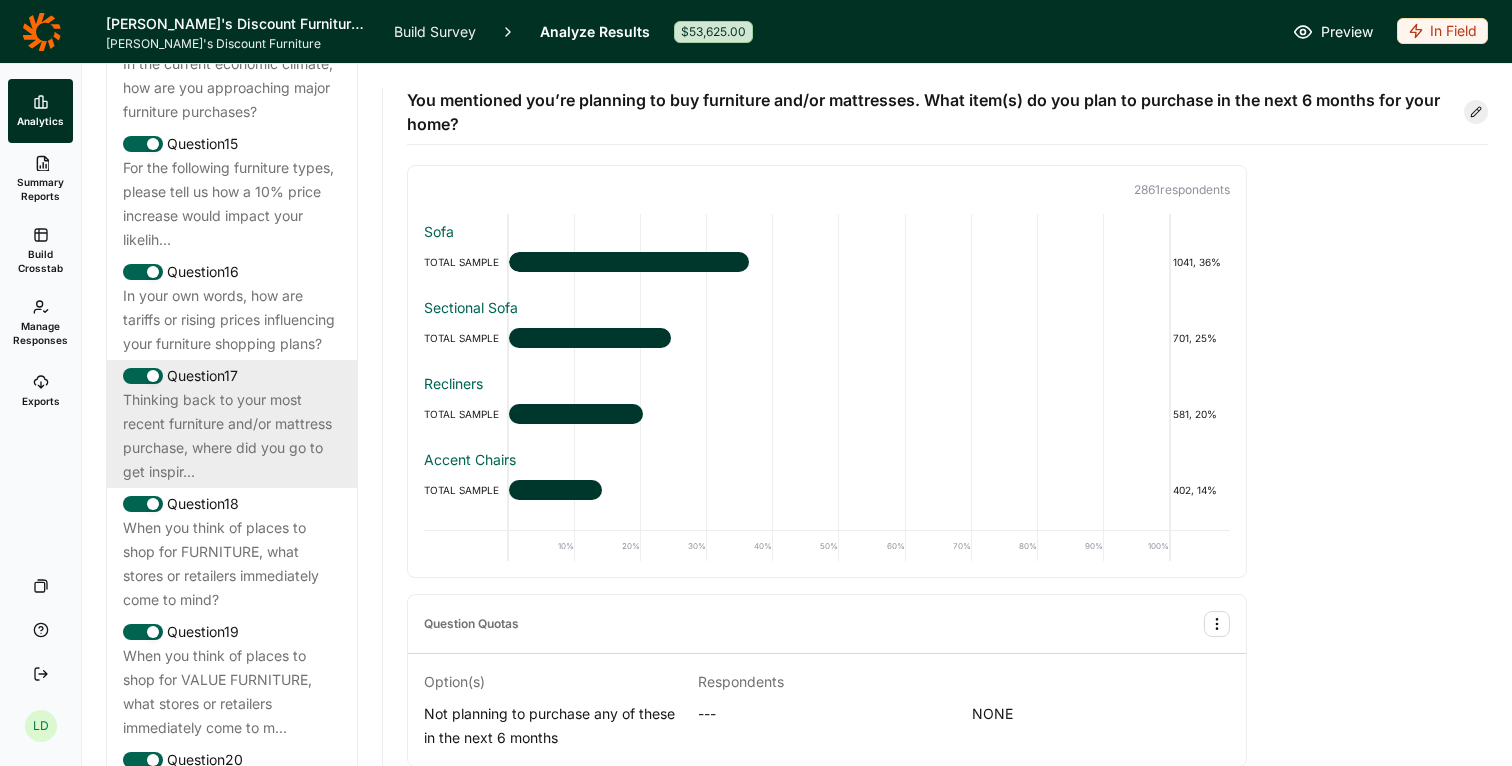 click on "Thinking back to your most recent furniture and/or mattress purchase, where did you go to get inspir..." at bounding box center (232, 436) 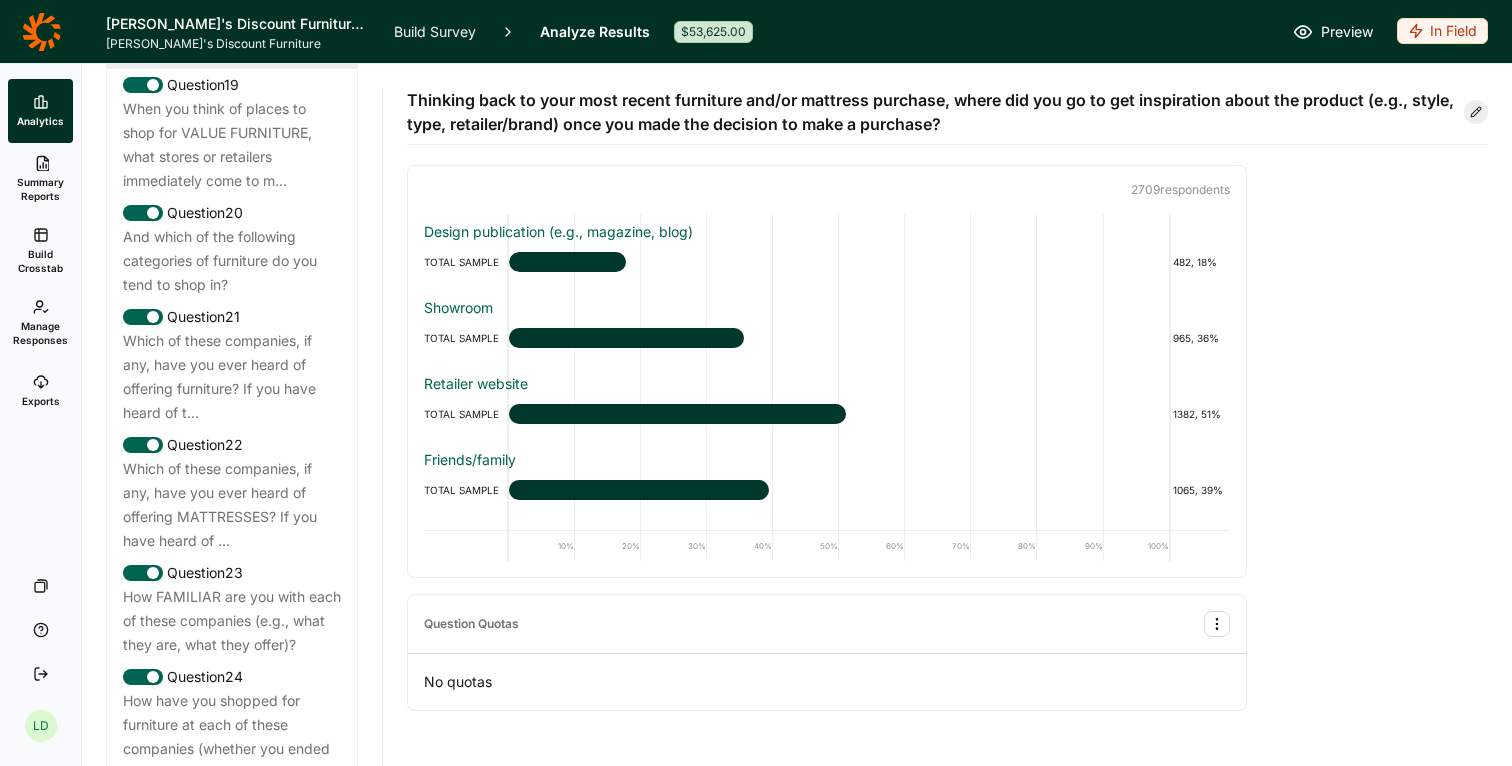 scroll, scrollTop: 3244, scrollLeft: 0, axis: vertical 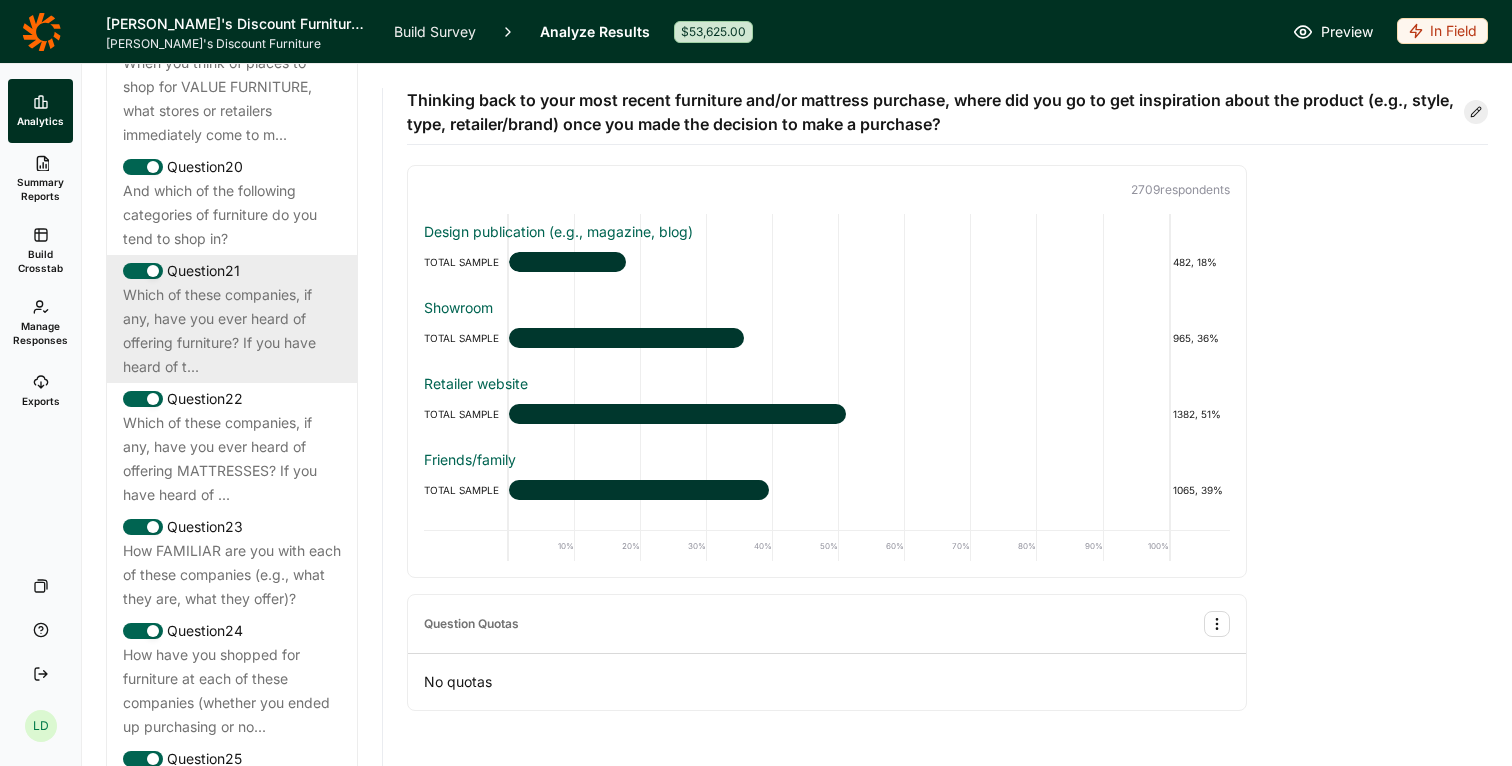 click on "Which of these companies, if any, have you ever heard of offering furniture?  If you have heard of t..." at bounding box center (232, 331) 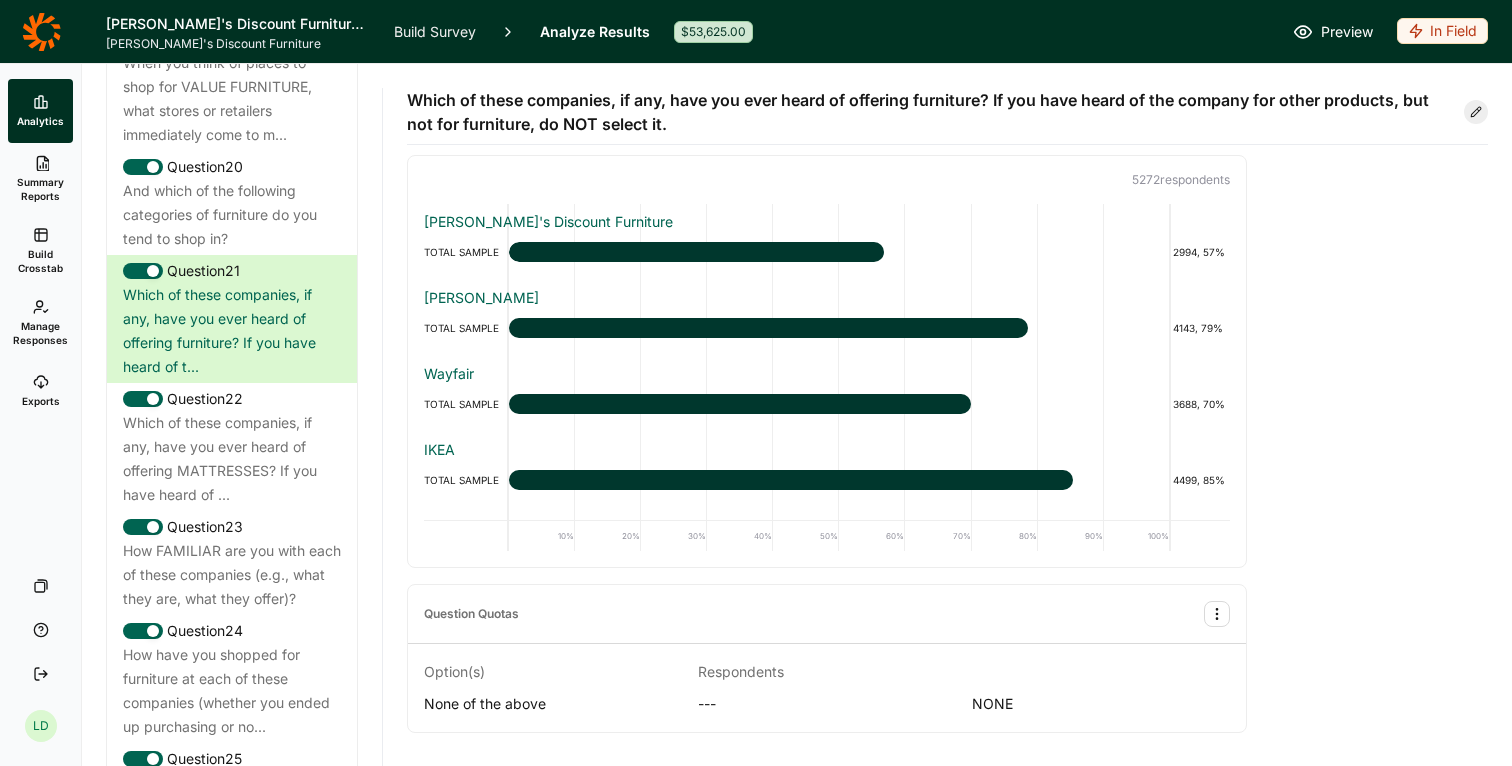 scroll, scrollTop: 0, scrollLeft: 0, axis: both 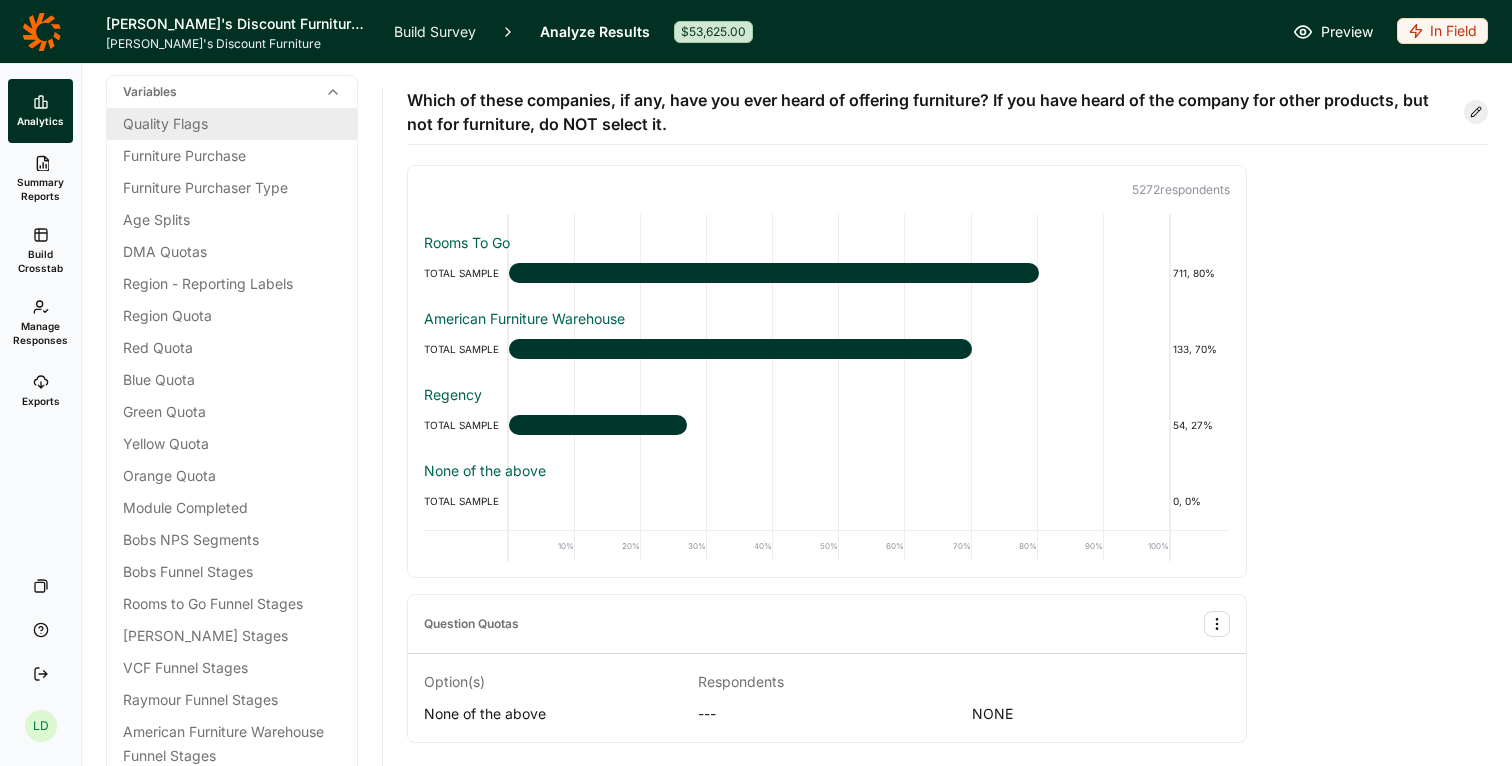 click on "Quality Flags" at bounding box center [232, 124] 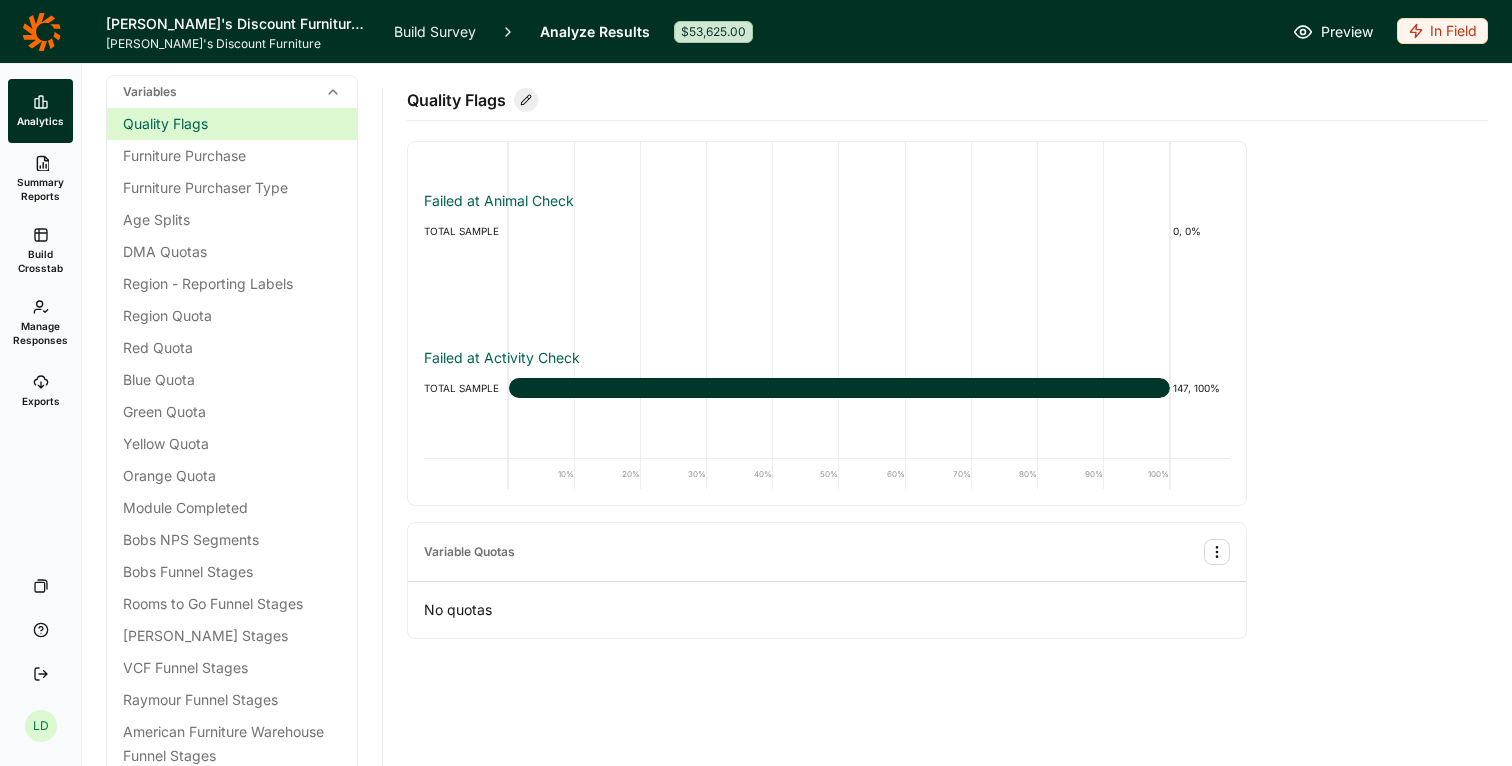 click on "Failed at Animal Check" at bounding box center [827, 201] 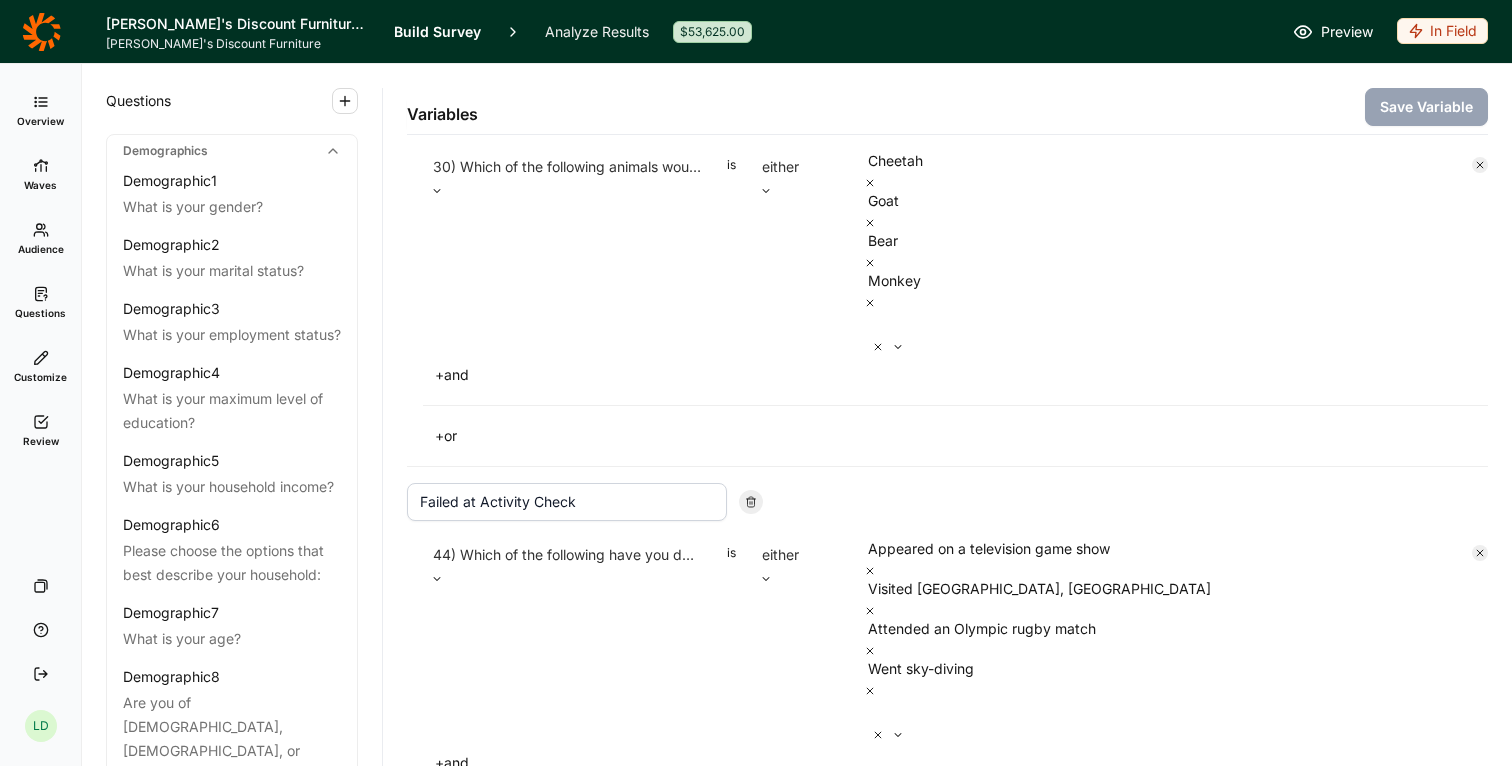 scroll, scrollTop: 0, scrollLeft: 0, axis: both 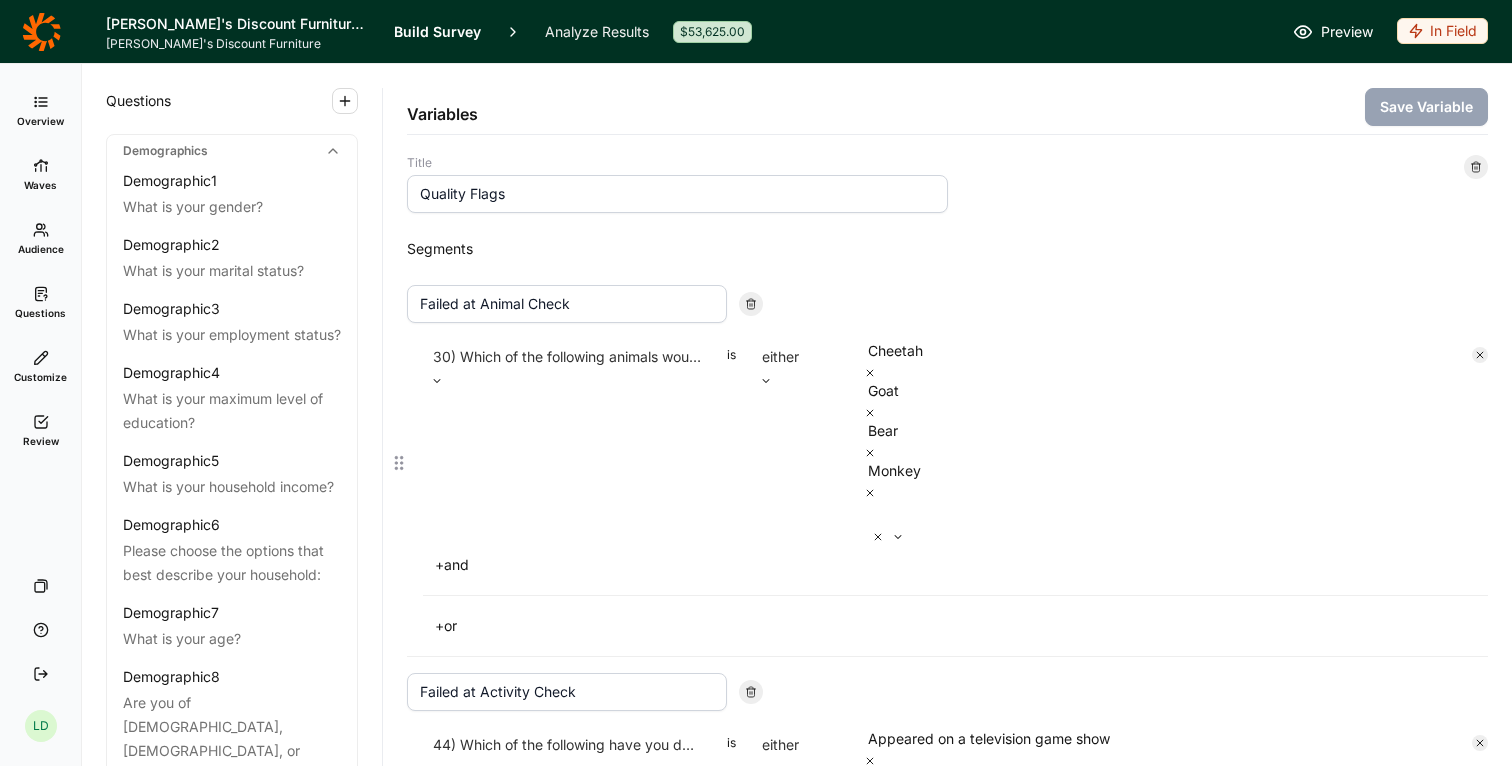 click on "Failed at Animal Check 30) Which of the following animals would you expect to find in the ocean? is either Cheetah Goat Bear Monkey +  and +  or" at bounding box center [947, 463] 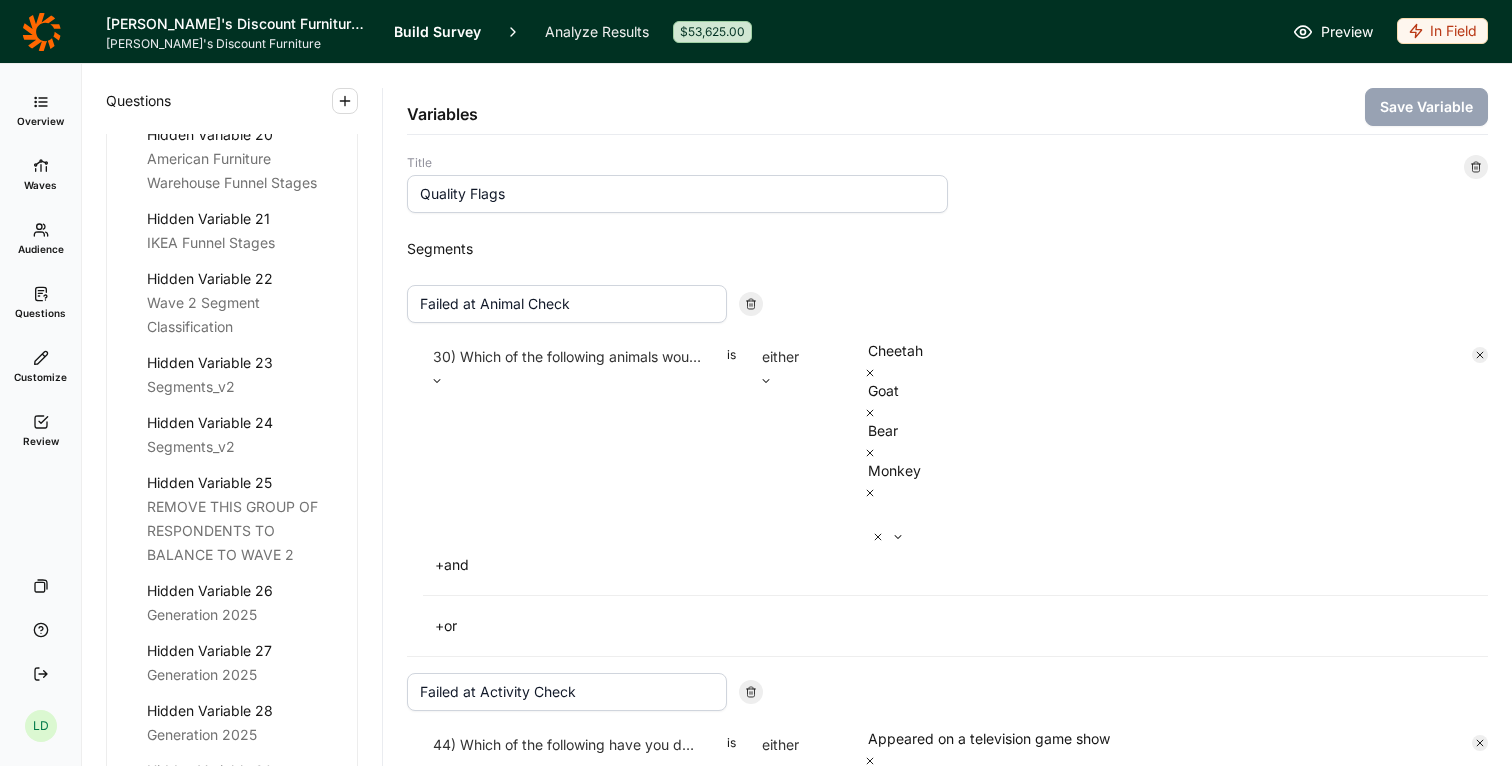 scroll, scrollTop: 8641, scrollLeft: 0, axis: vertical 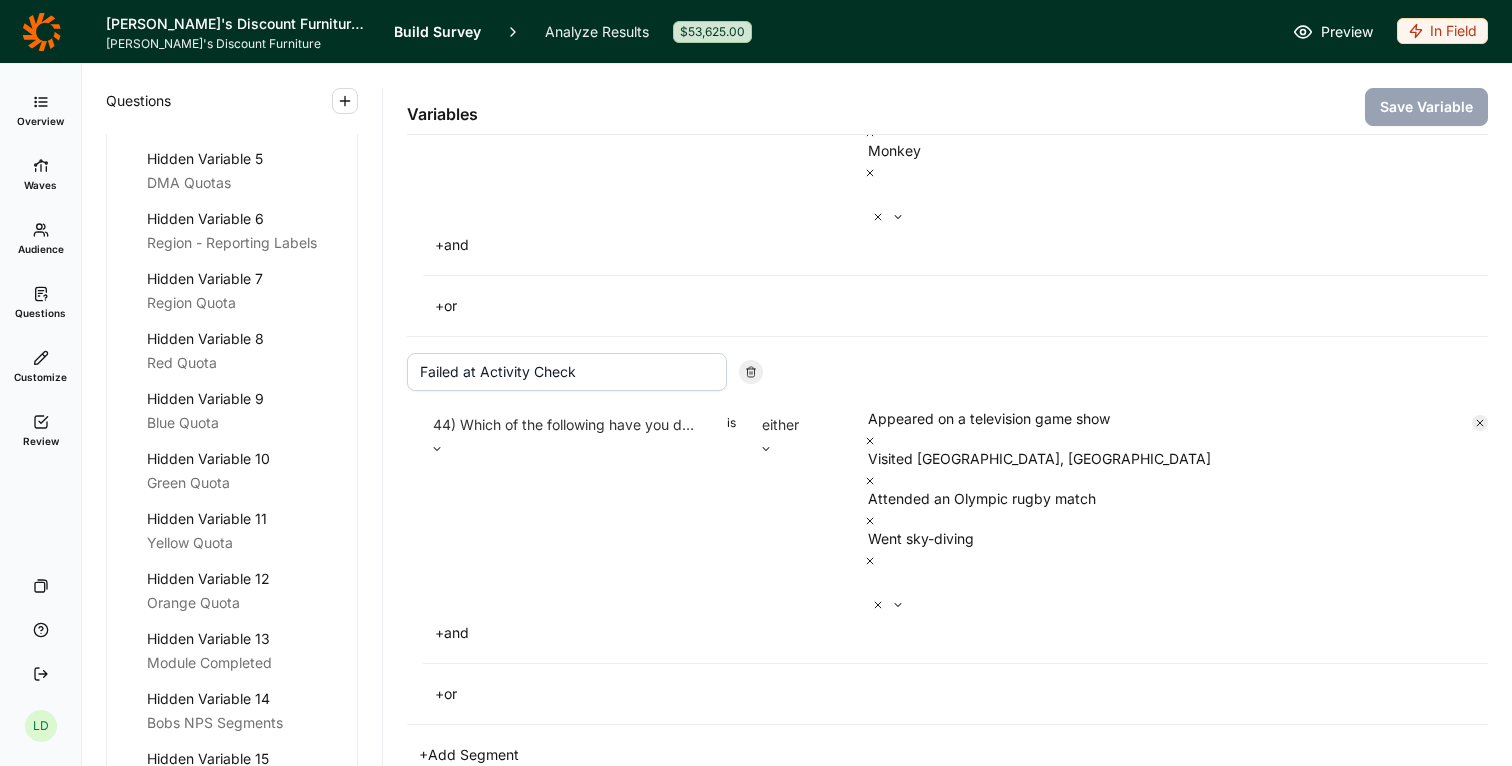 click on "Furniture Purchase" at bounding box center [244, 3] 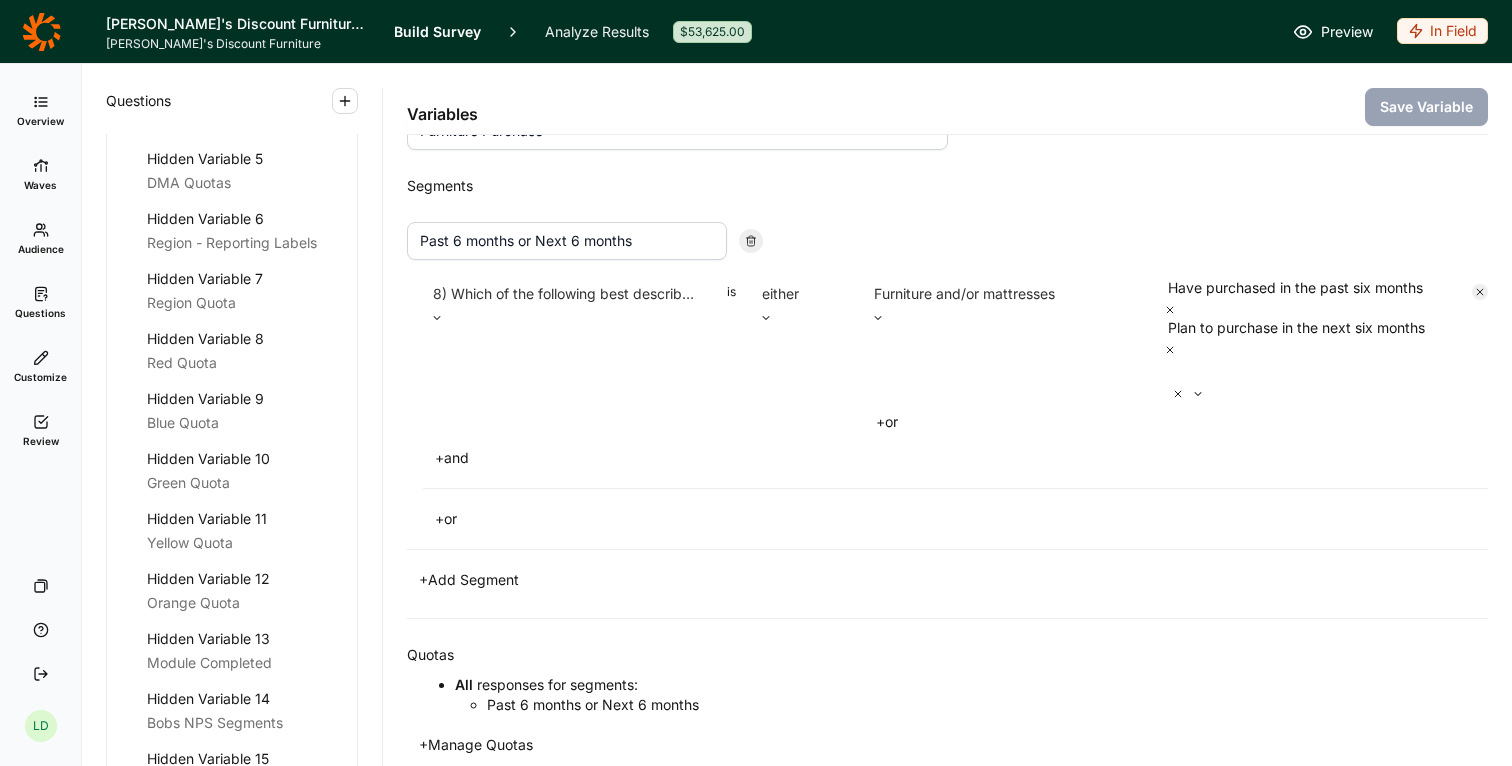scroll, scrollTop: 0, scrollLeft: 0, axis: both 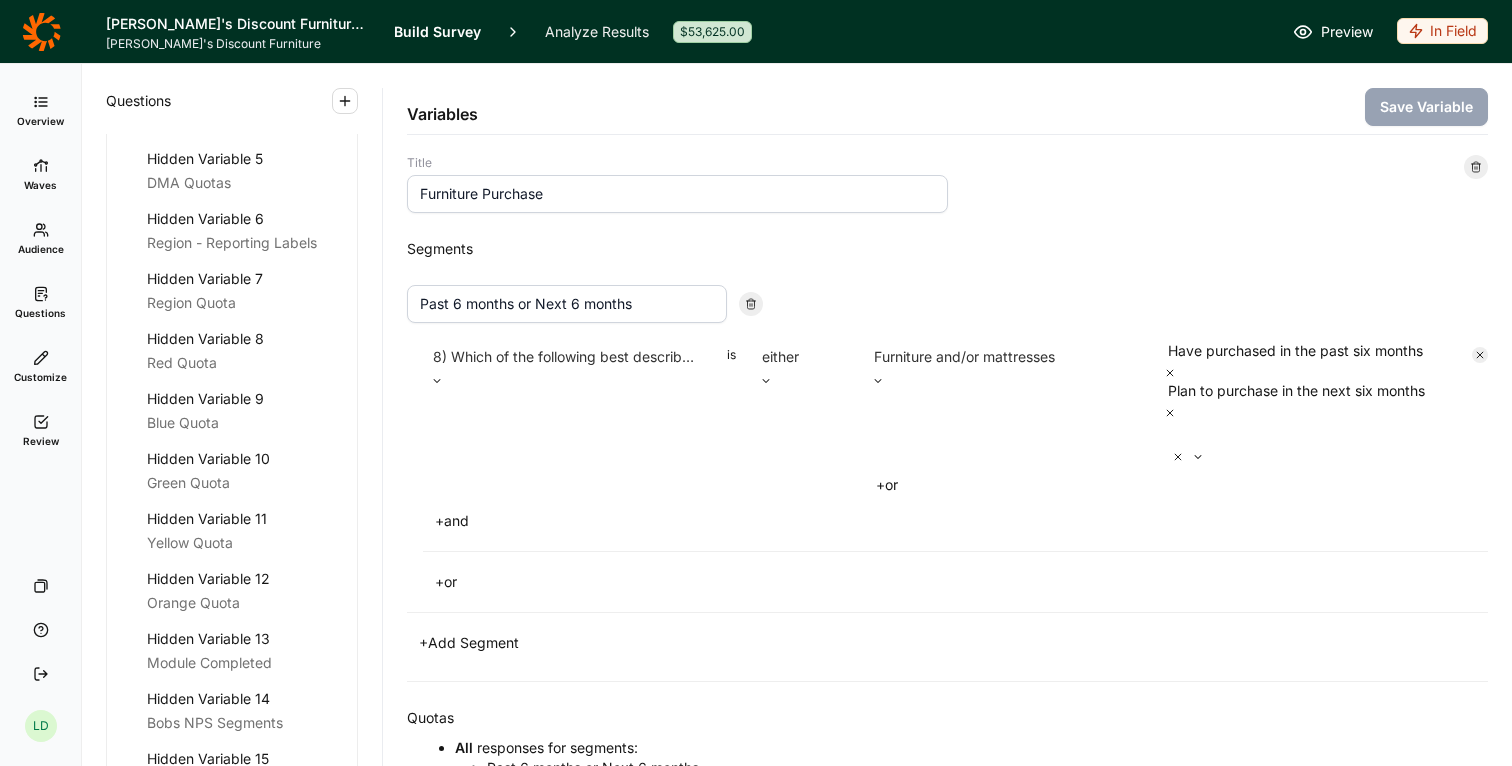 click on "Quality Flags" at bounding box center [244, -57] 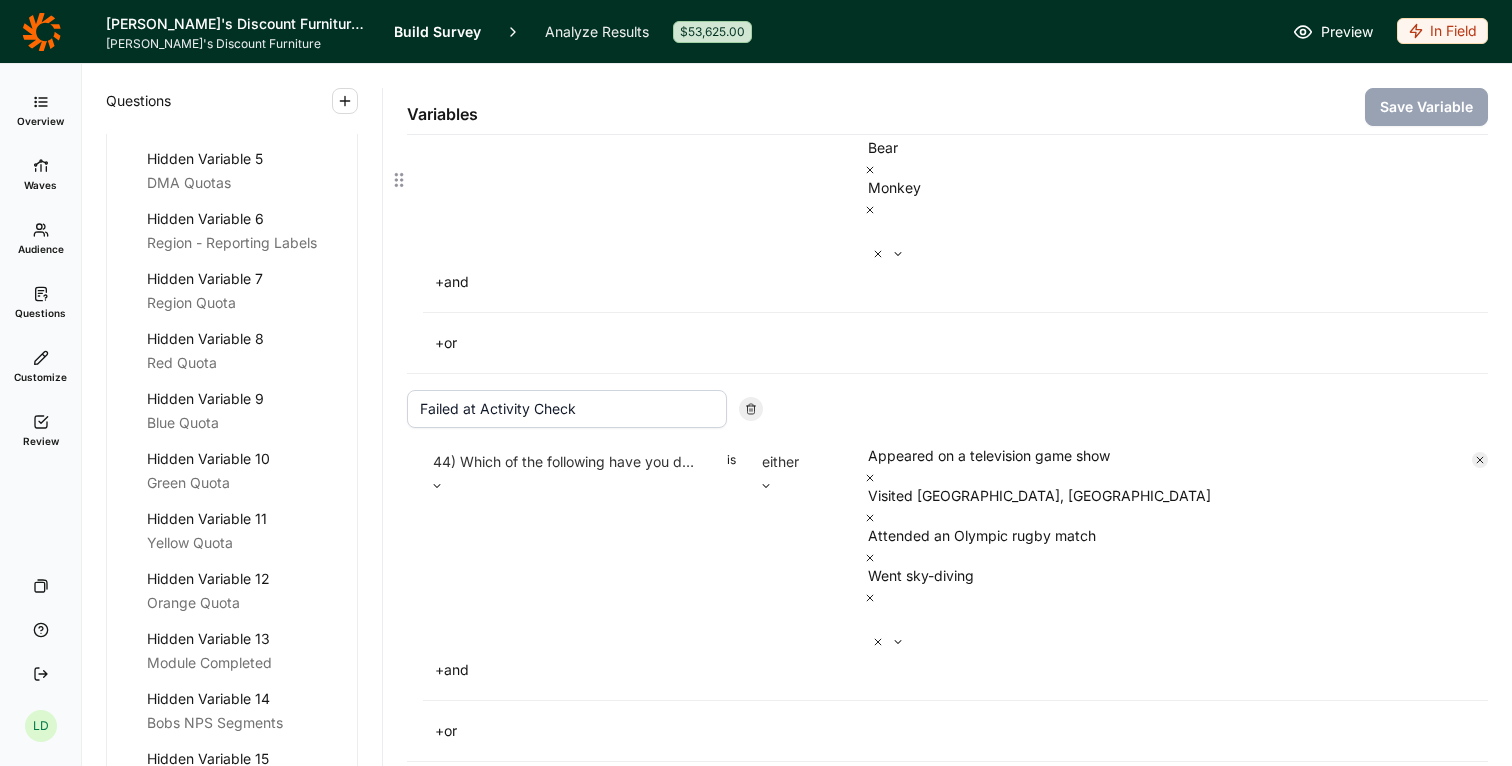 scroll, scrollTop: 324, scrollLeft: 0, axis: vertical 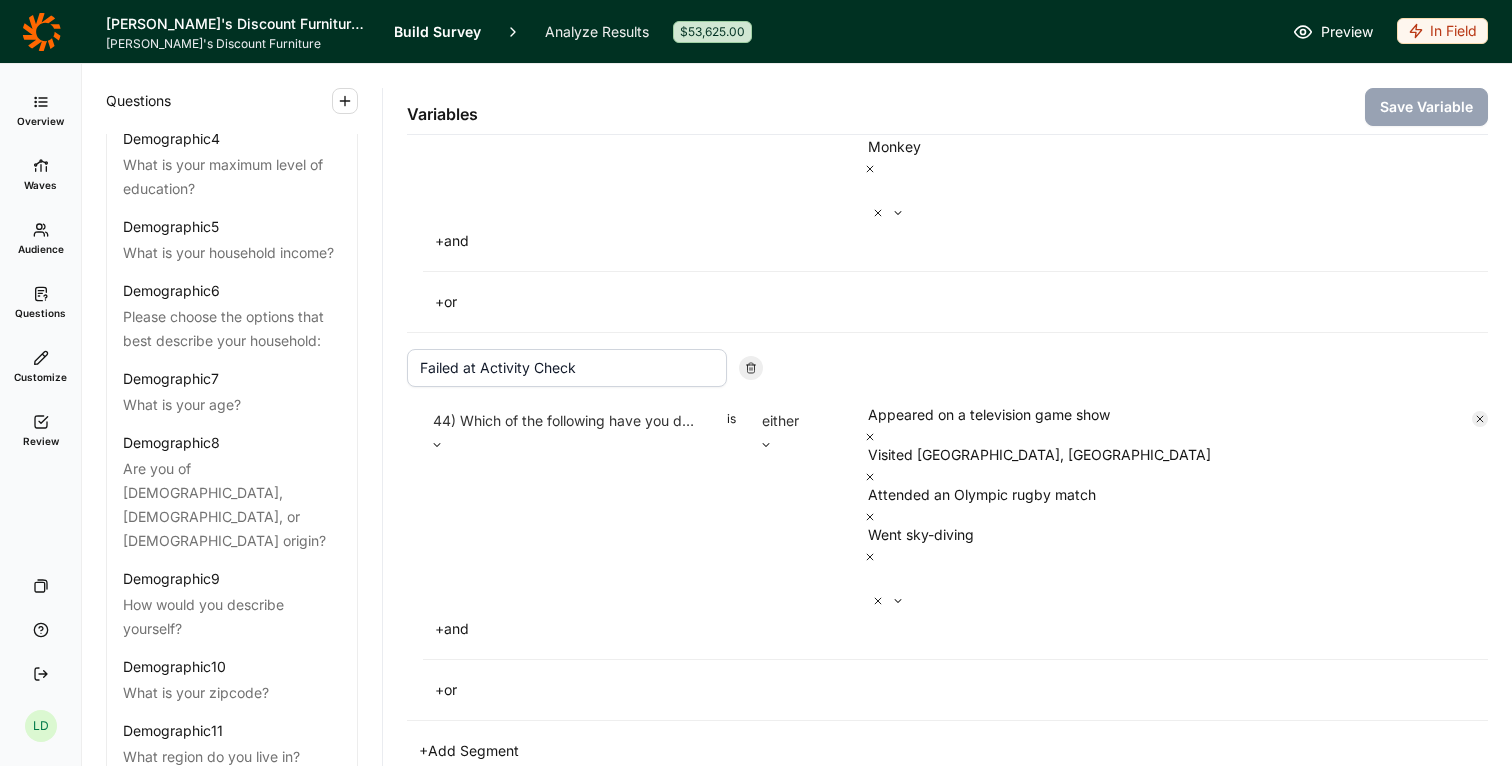 click 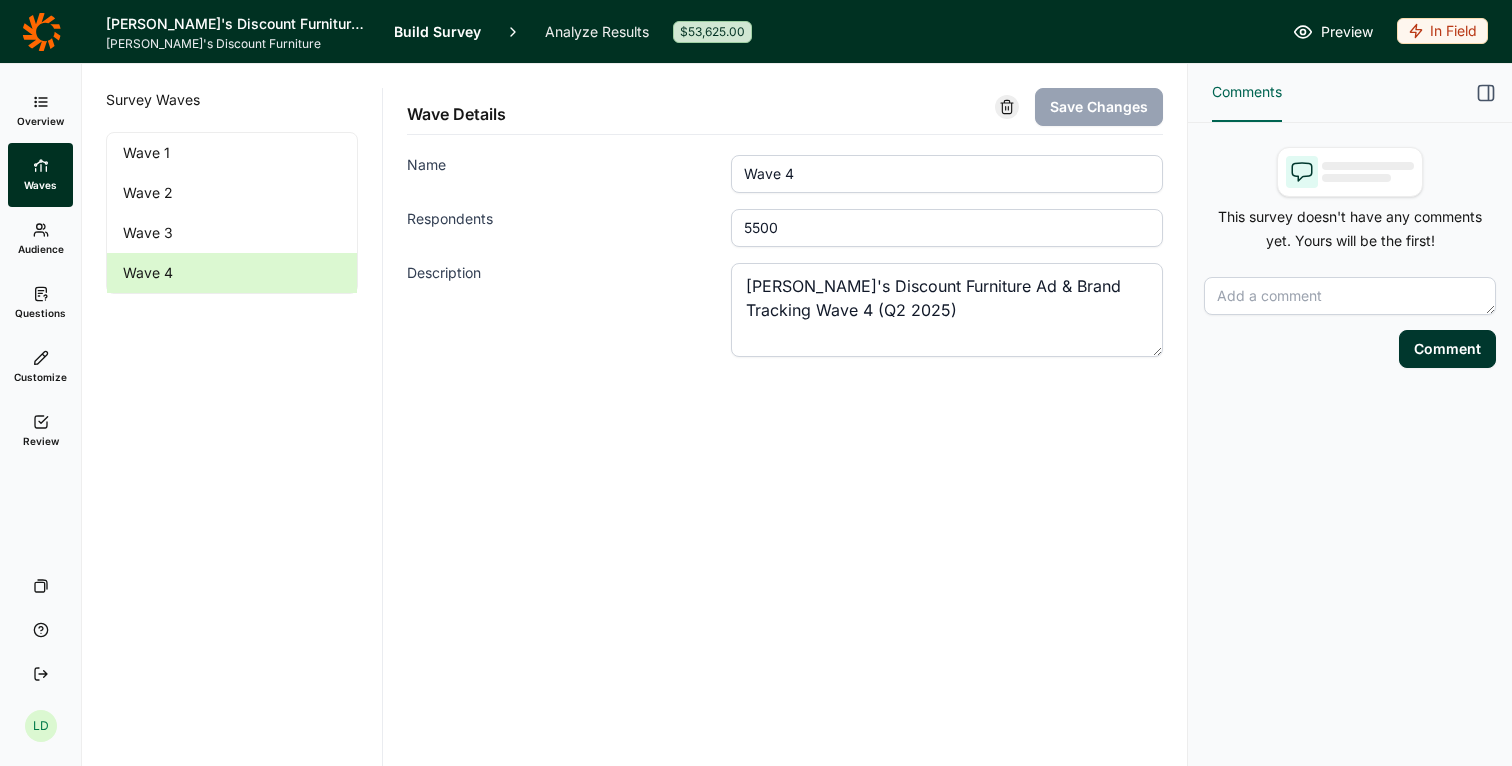 scroll, scrollTop: 0, scrollLeft: 0, axis: both 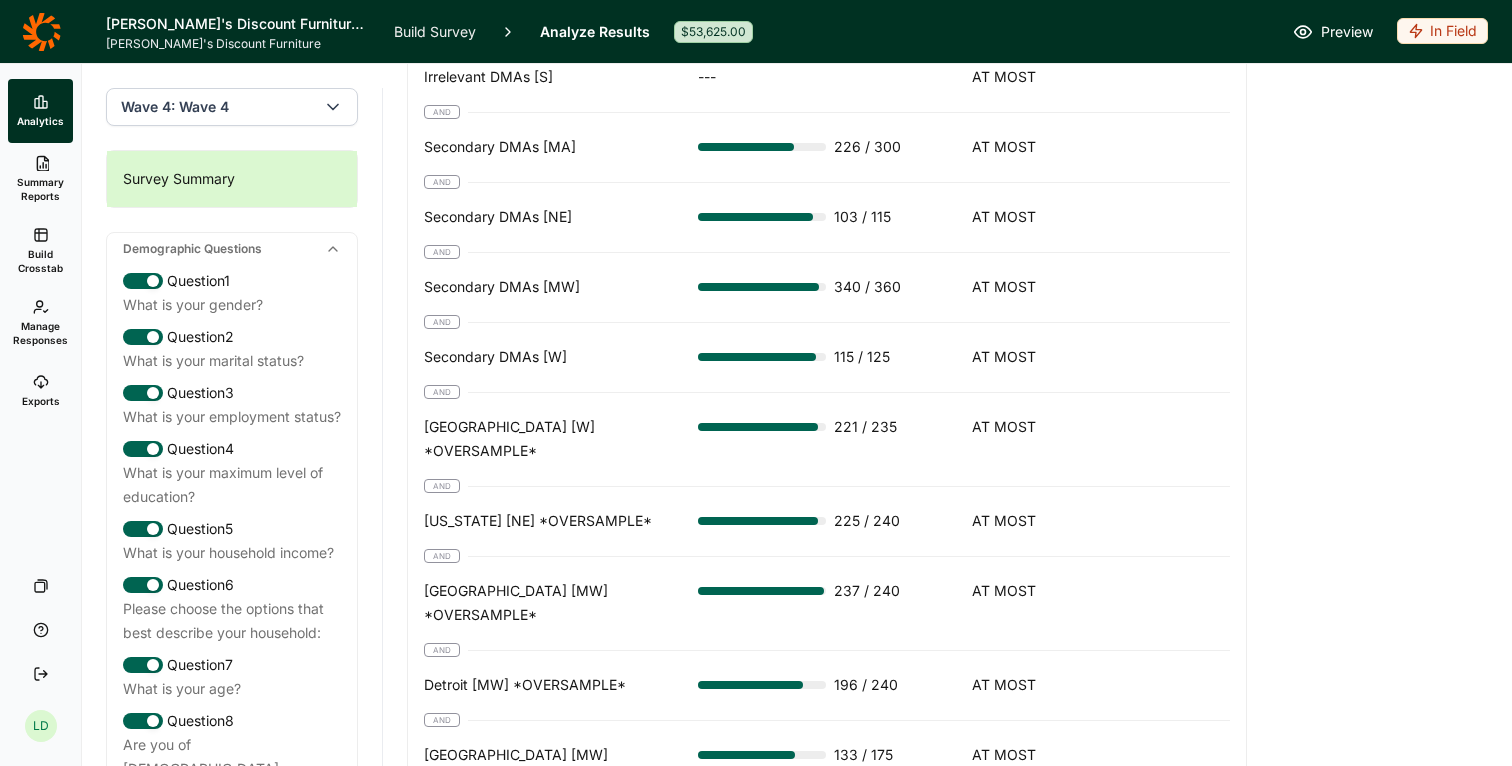 click on "Status In Field In-Field Dates May 9, 2025  -  Jul 8, 2025 Current Incidence 27% (est.  29-20% ) Links Test Link Preview Link Boost Respondents 5272  /  5500 7/10 1 AM 7/10 12 AM 7/9 11 PM 7/9 10 PM 7/9 9 PM 7/9 8 PM 7/9 7 PM 0 1500 3000 4500 6000 Audience What is your age? Option(s) Respondents between 18 and 74 5272 / 5500 Question Quotas Question 2 You mentioned that you live in this area. In which of these major metro areas, if any, do you live in or near (i.e., in their suburbs or surrounding areas)?  Option(s) Respondents None of these --- NONE Question 3 You mentioned that you live in this area. In which of these major metro areas, if any, do you live in or near (i.e., in their suburbs or surrounding areas)?  Option(s) Respondents None of these --- NONE Question 4 You mentioned that you live in this area. In which of these major metro areas, if any, do you live in or near (i.e., in their suburbs or surrounding areas)?  Option(s) Respondents None of these --- NONE Question 5 Option(s) Respondents ---" at bounding box center (947, -712) 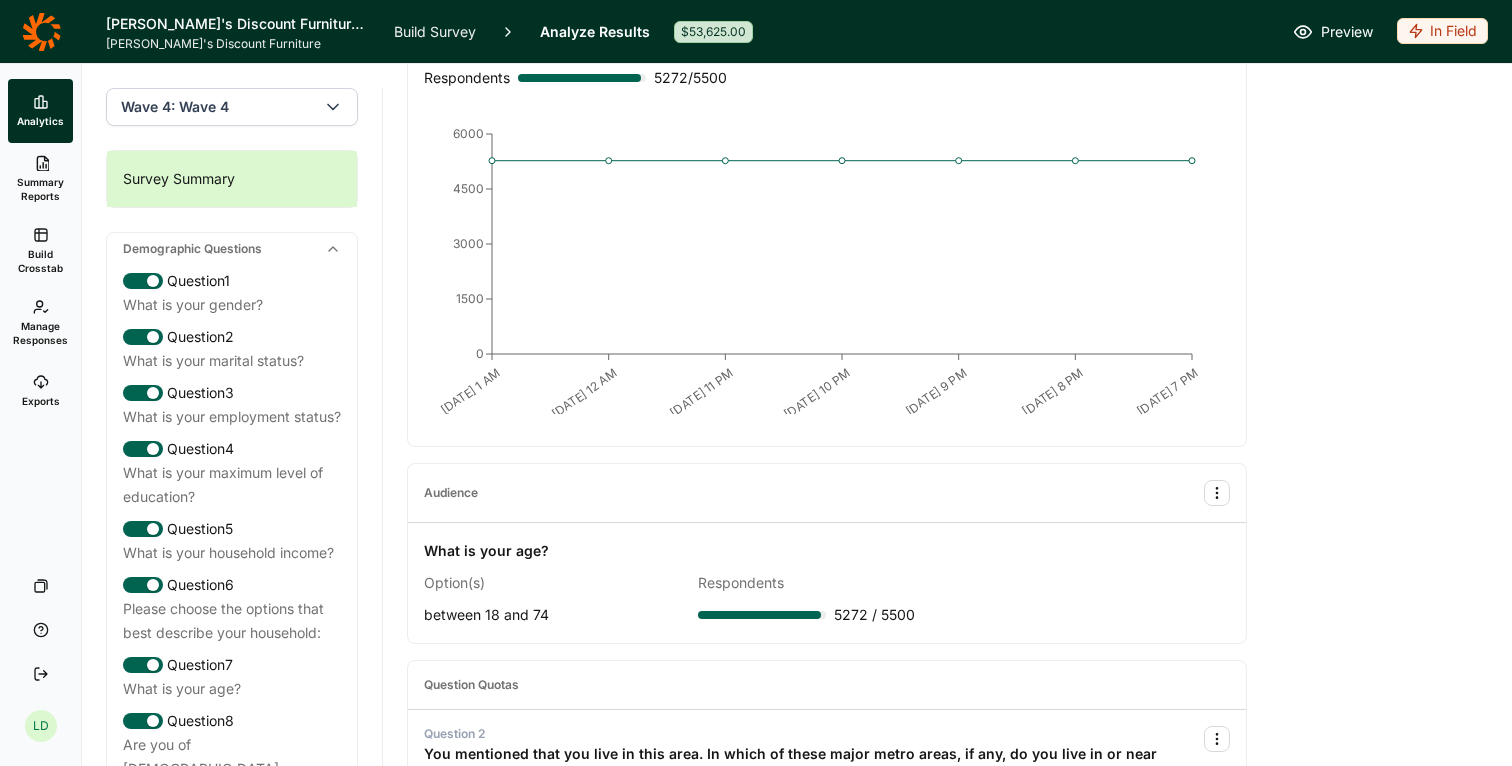 scroll, scrollTop: 0, scrollLeft: 0, axis: both 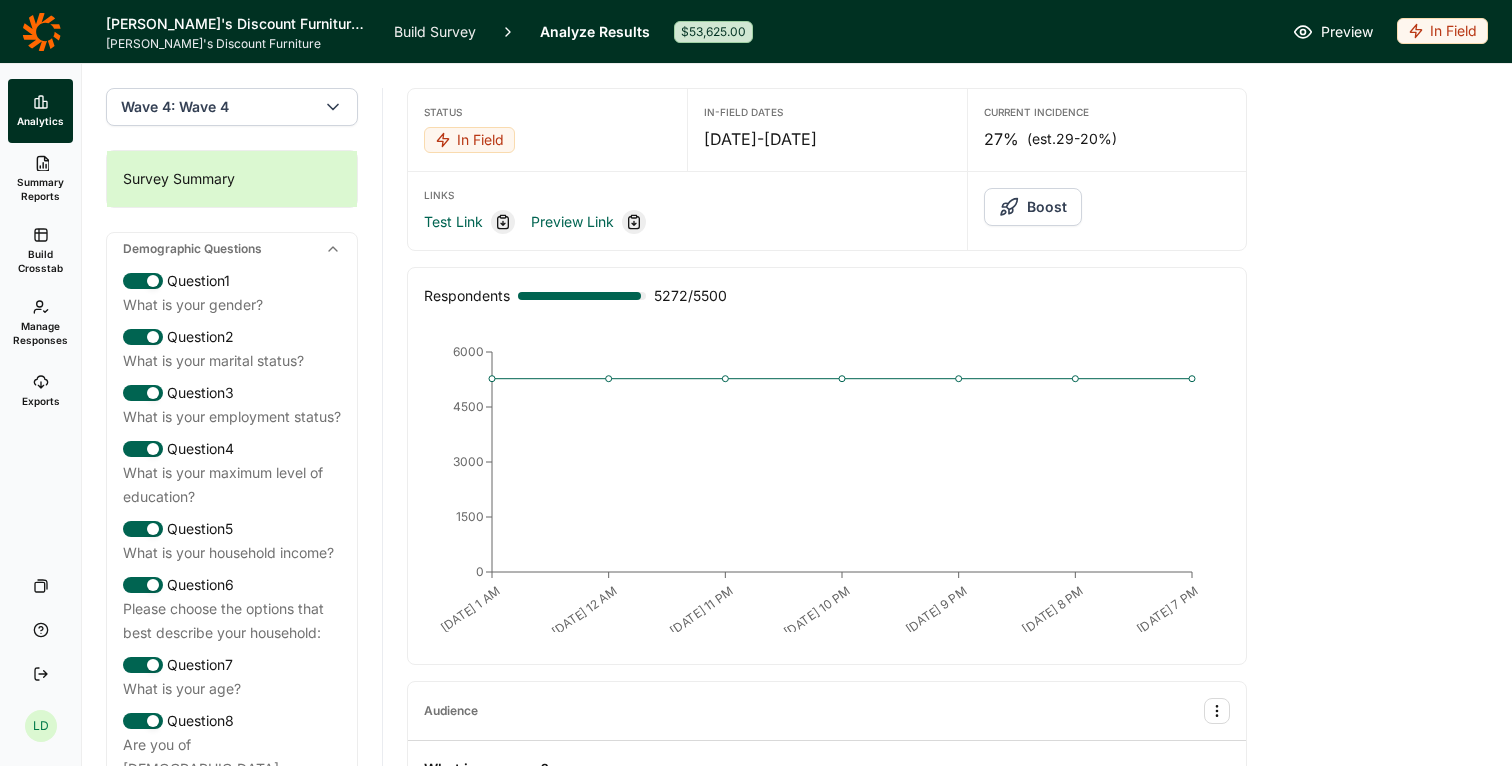 click on "Status In Field In-Field Dates May 9, 2025  -  Jul 8, 2025 Current Incidence 27% (est.  29-20% ) Links Test Link Preview Link Boost Respondents 5272  /  5500 7/10 1 AM 7/10 12 AM 7/9 11 PM 7/9 10 PM 7/9 9 PM 7/9 8 PM 7/9 7 PM 0 1500 3000 4500 6000 Audience What is your age? Option(s) Respondents between 18 and 74 5272 / 5500 Question Quotas Question 2 You mentioned that you live in this area. In which of these major metro areas, if any, do you live in or near (i.e., in their suburbs or surrounding areas)?  Option(s) Respondents None of these --- NONE Question 3 You mentioned that you live in this area. In which of these major metro areas, if any, do you live in or near (i.e., in their suburbs or surrounding areas)?  Option(s) Respondents None of these --- NONE Question 4 You mentioned that you live in this area. In which of these major metro areas, if any, do you live in or near (i.e., in their suburbs or surrounding areas)?  Option(s) Respondents None of these --- NONE Question 5 Option(s) Respondents ---" at bounding box center (947, 3060) 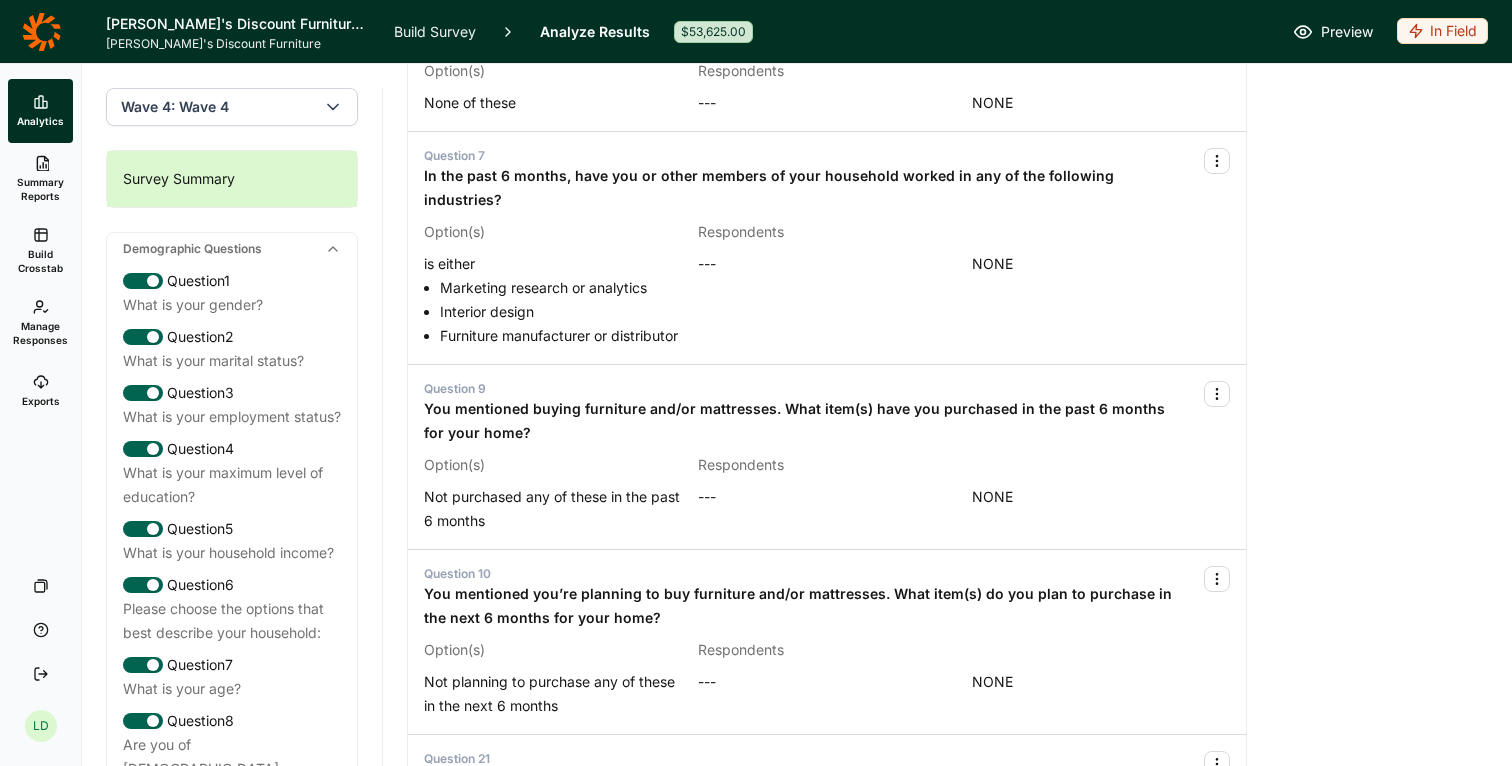 scroll, scrollTop: 2129, scrollLeft: 0, axis: vertical 